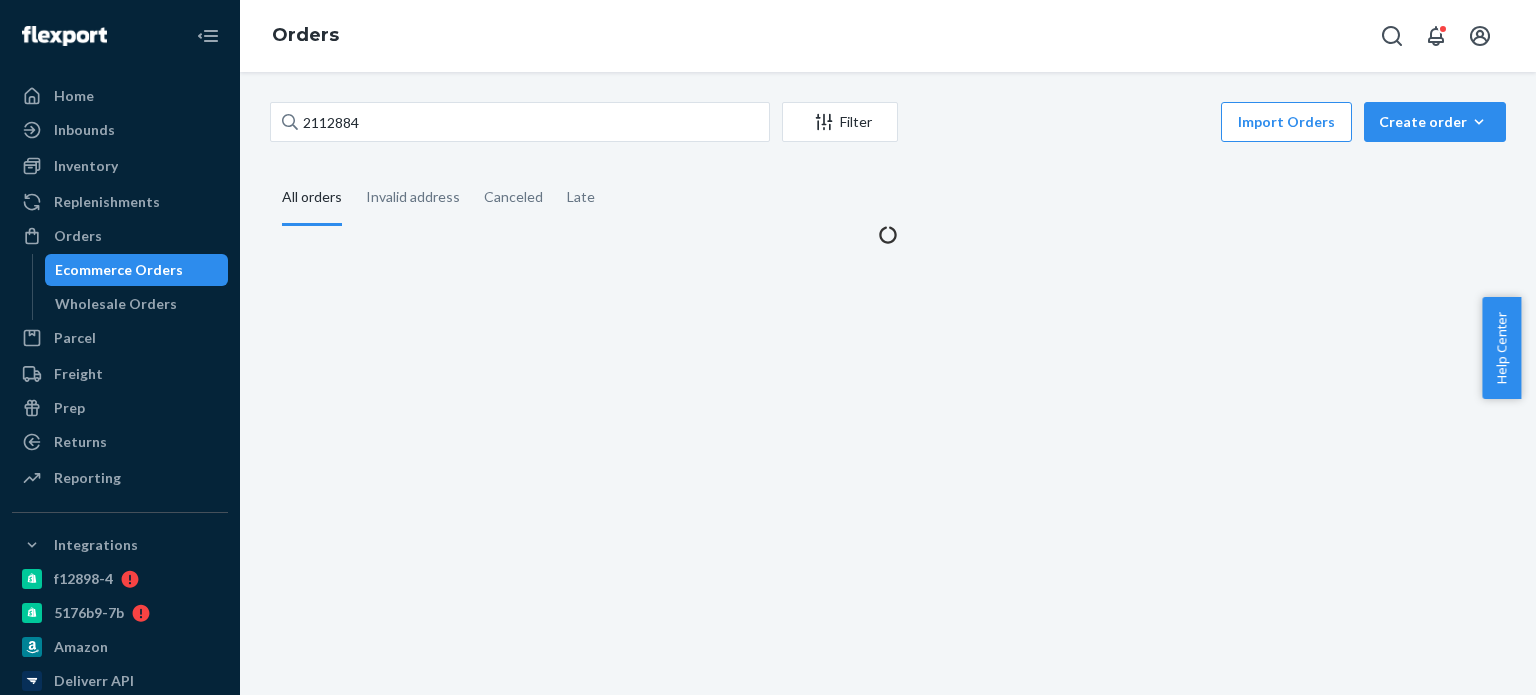 scroll, scrollTop: 0, scrollLeft: 0, axis: both 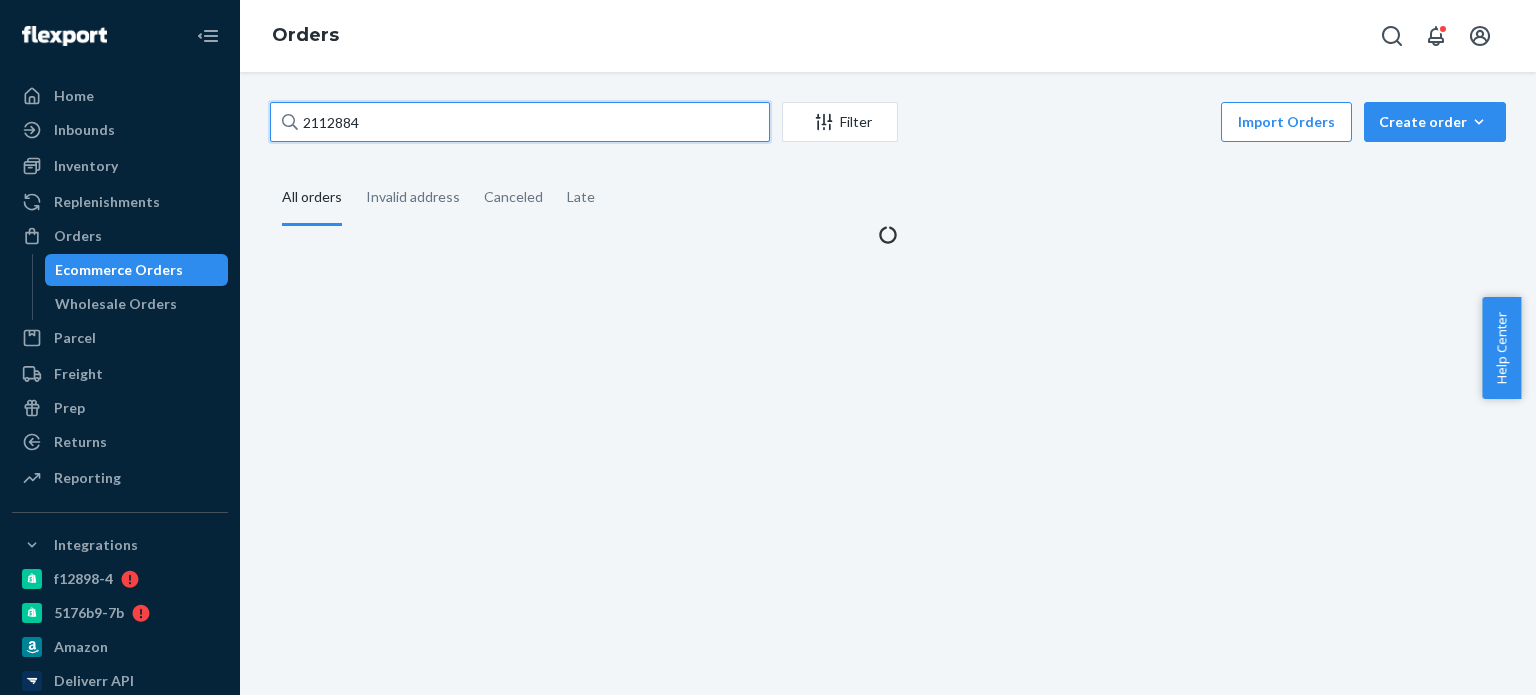 click on "2112884" at bounding box center [520, 122] 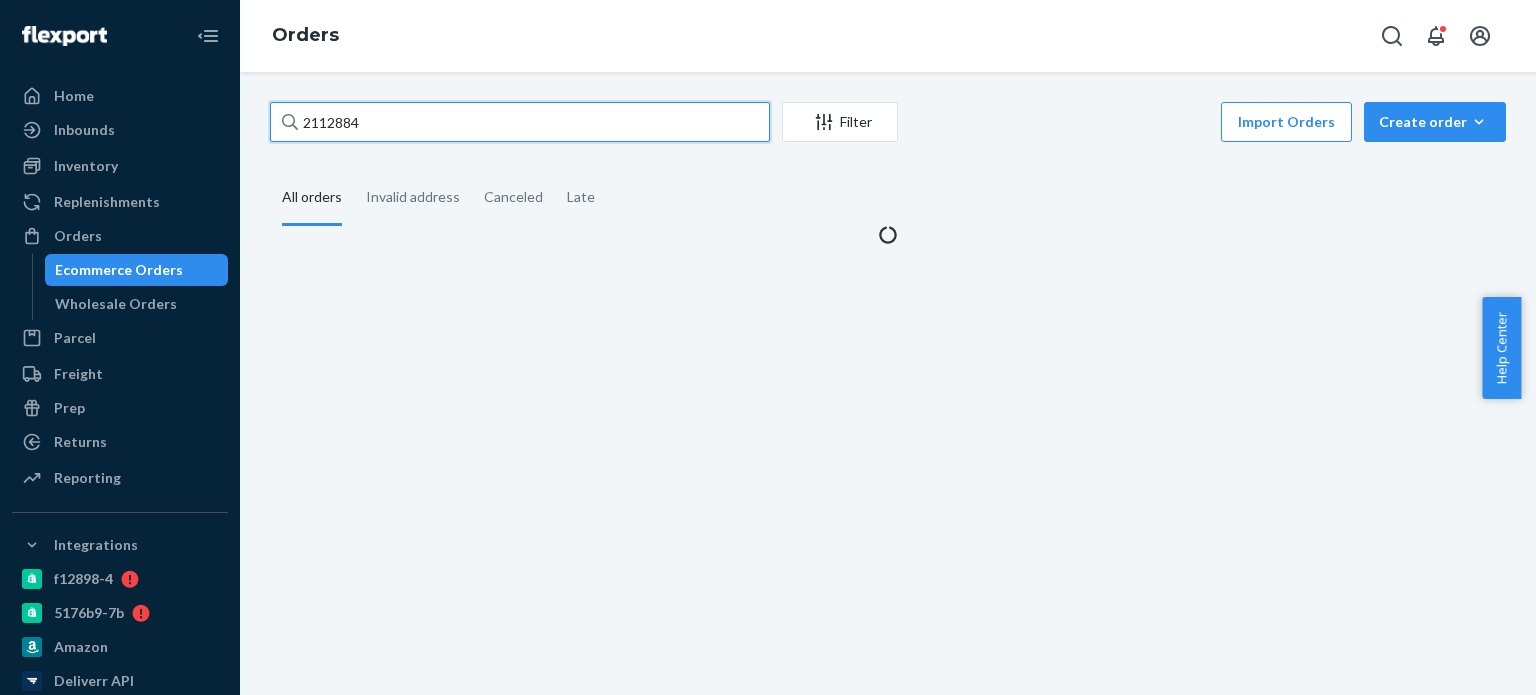 click on "2112884" at bounding box center (520, 122) 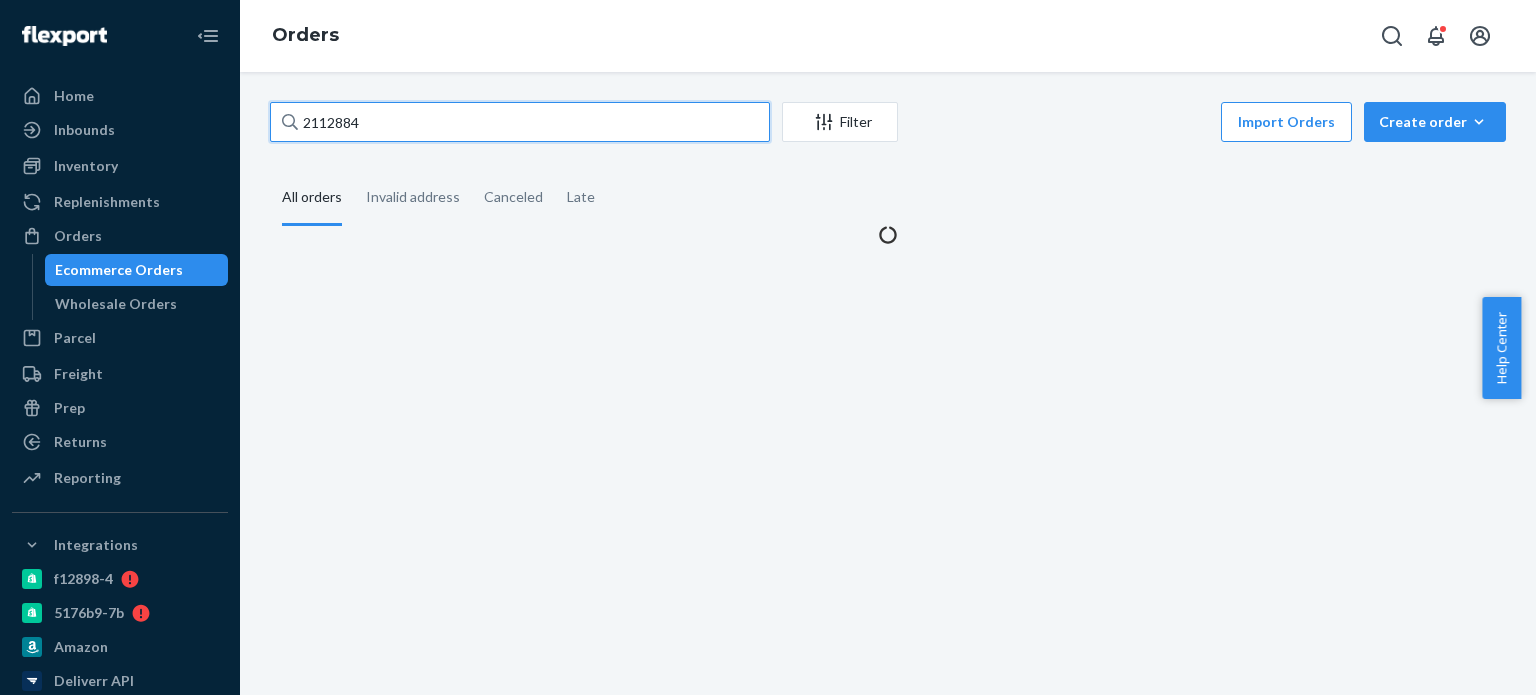 click on "2112884" at bounding box center (520, 122) 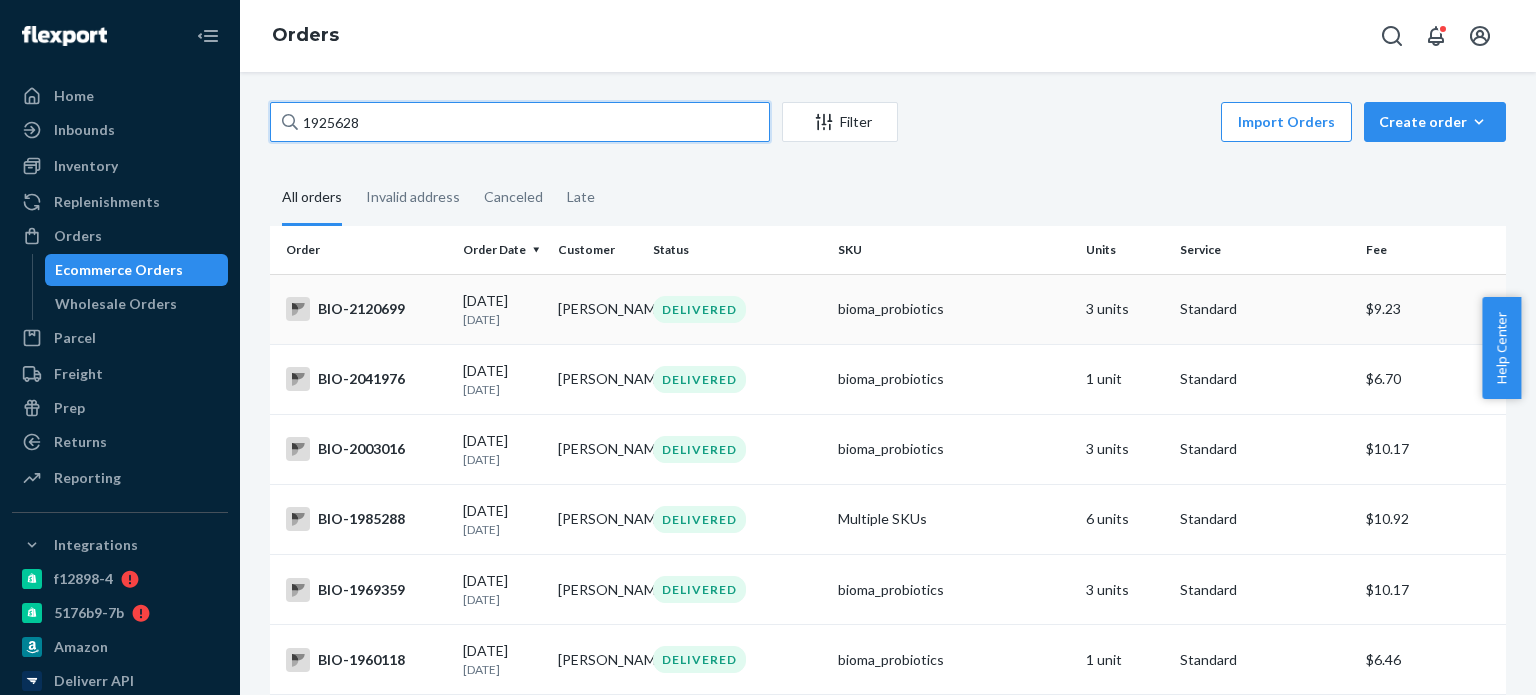 type on "1925628" 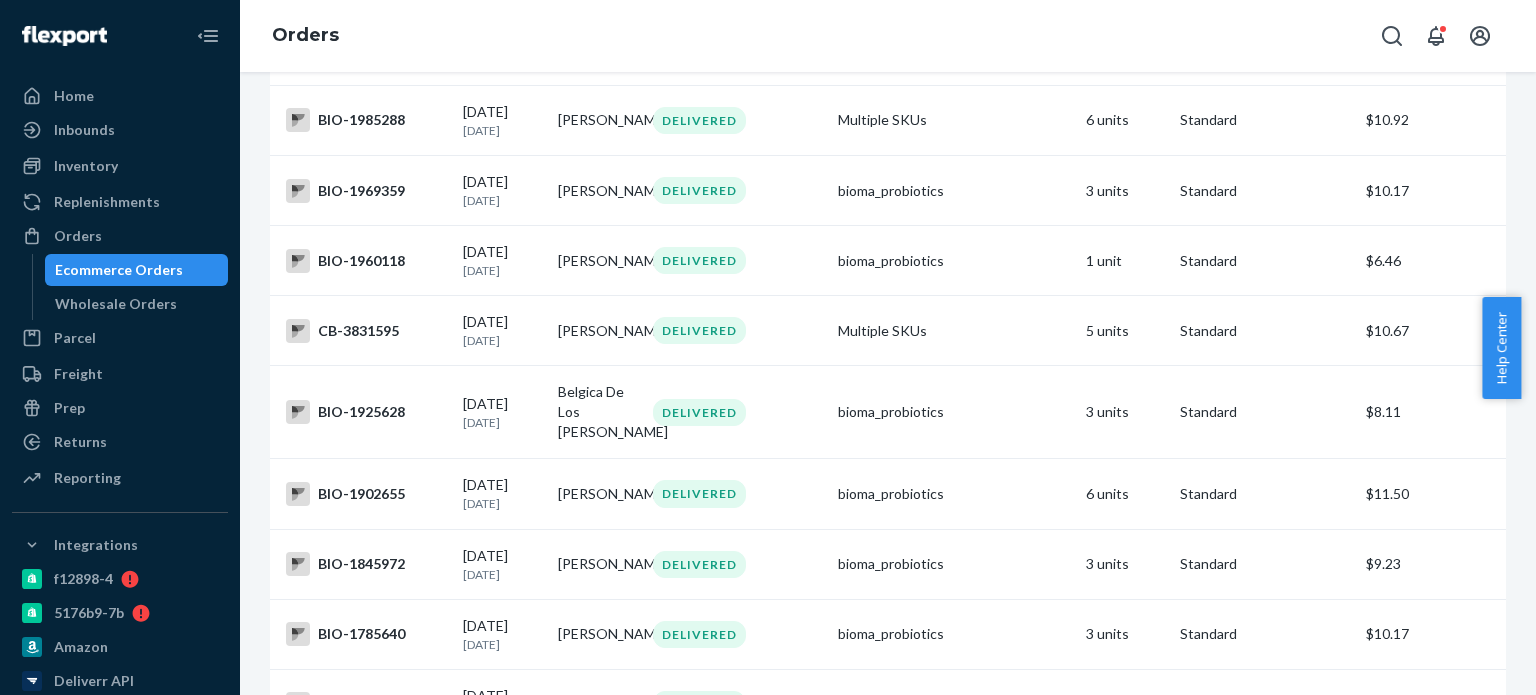 scroll, scrollTop: 400, scrollLeft: 0, axis: vertical 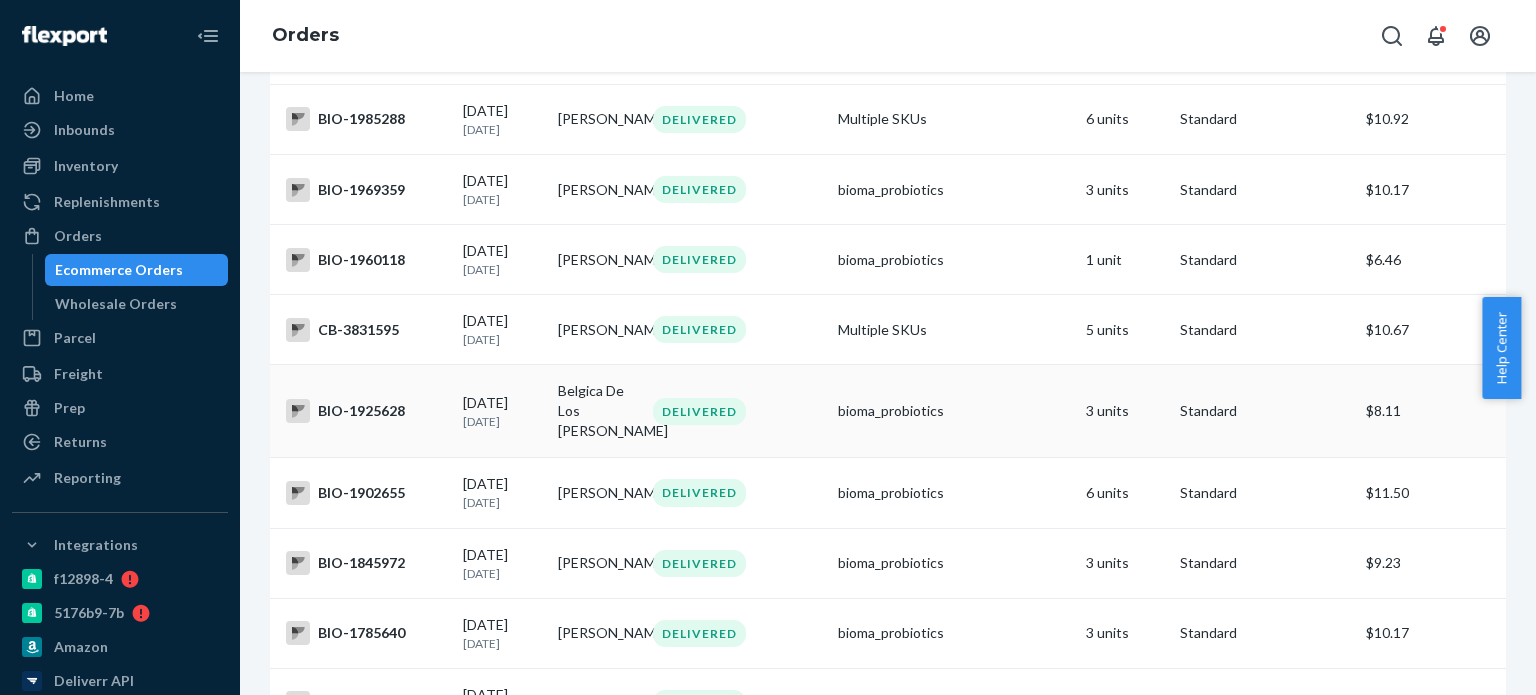 click on "BIO-1925628" at bounding box center (366, 411) 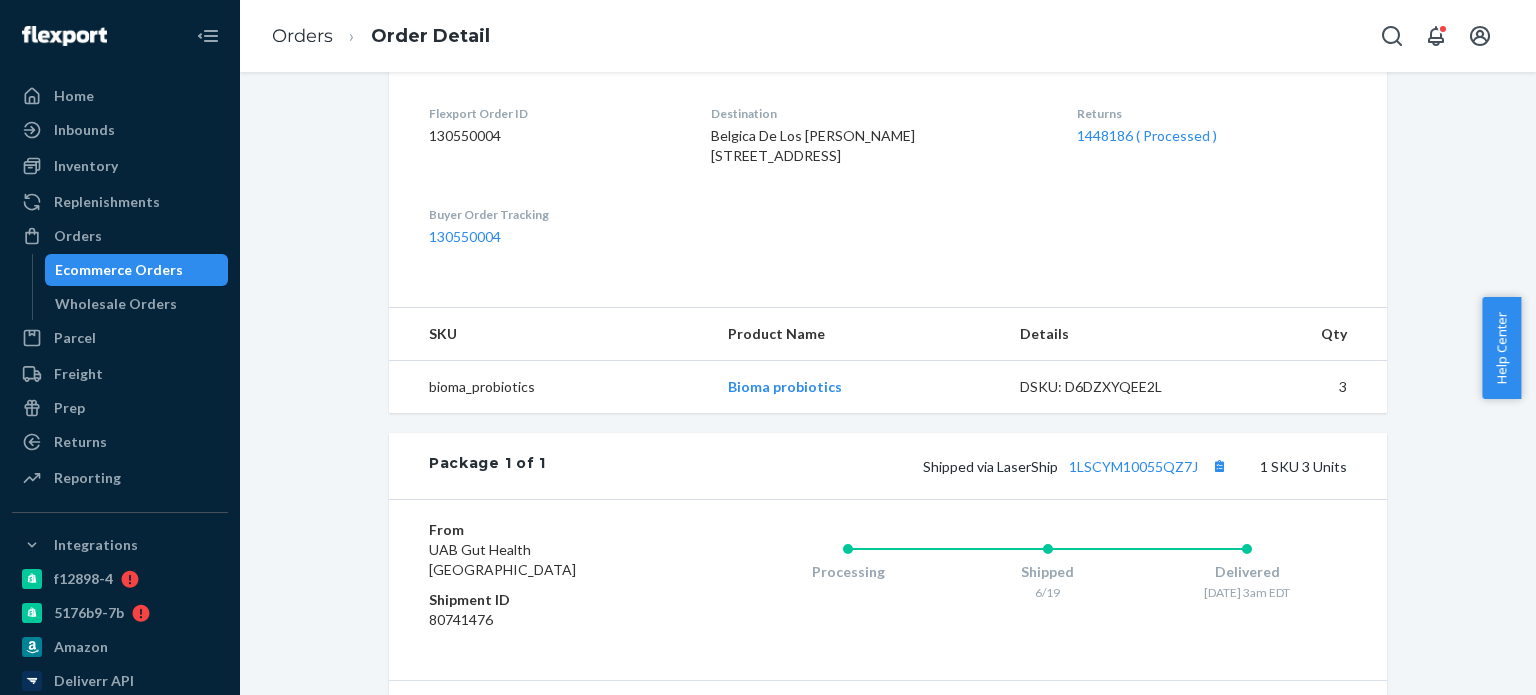 scroll, scrollTop: 500, scrollLeft: 0, axis: vertical 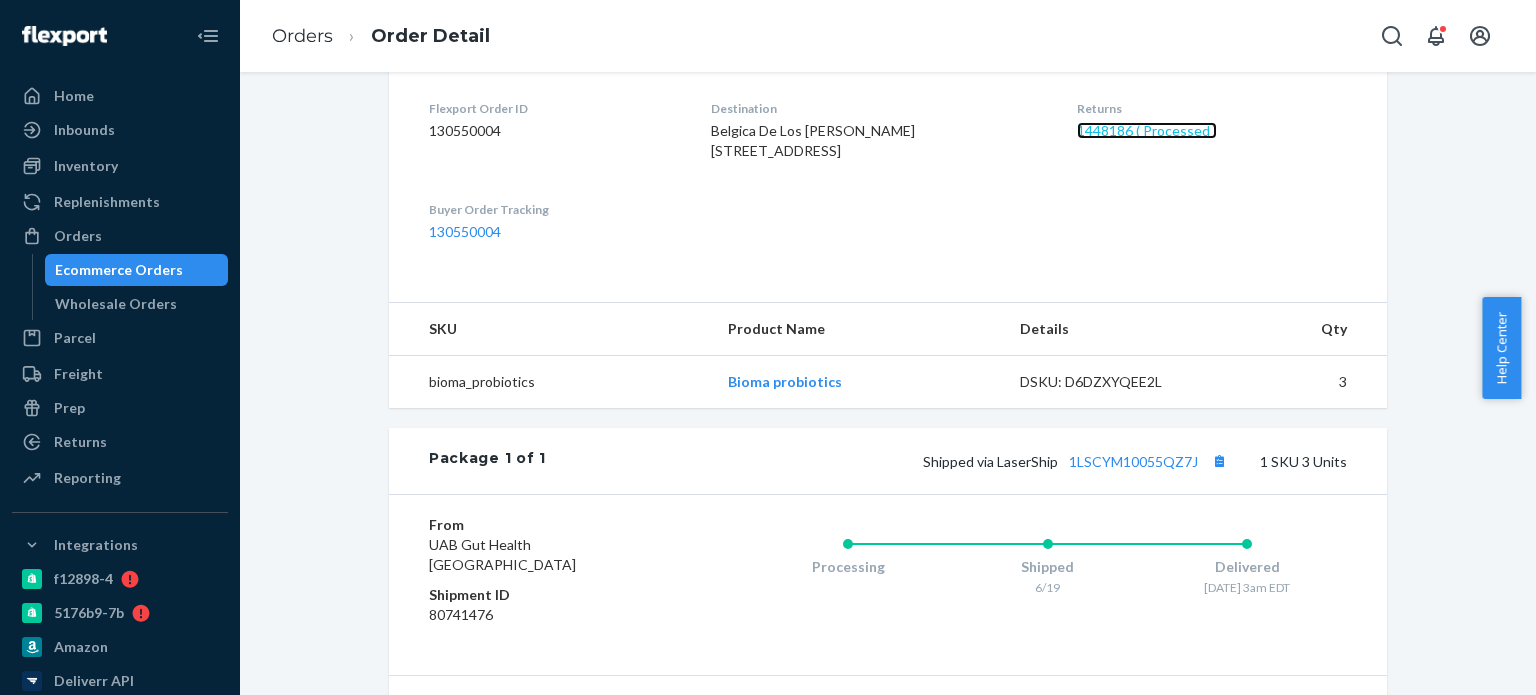 click on "1448186 ( Processed )" at bounding box center [1147, 130] 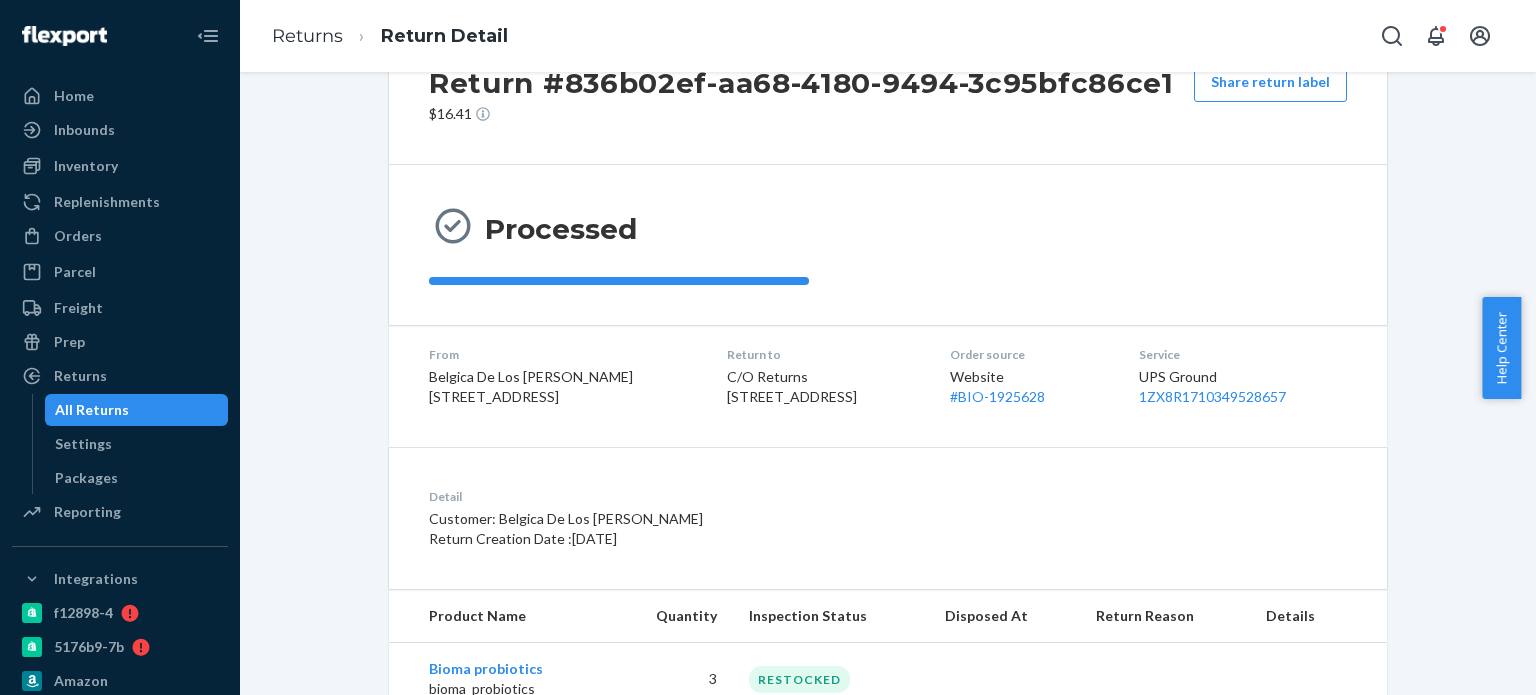 scroll, scrollTop: 168, scrollLeft: 0, axis: vertical 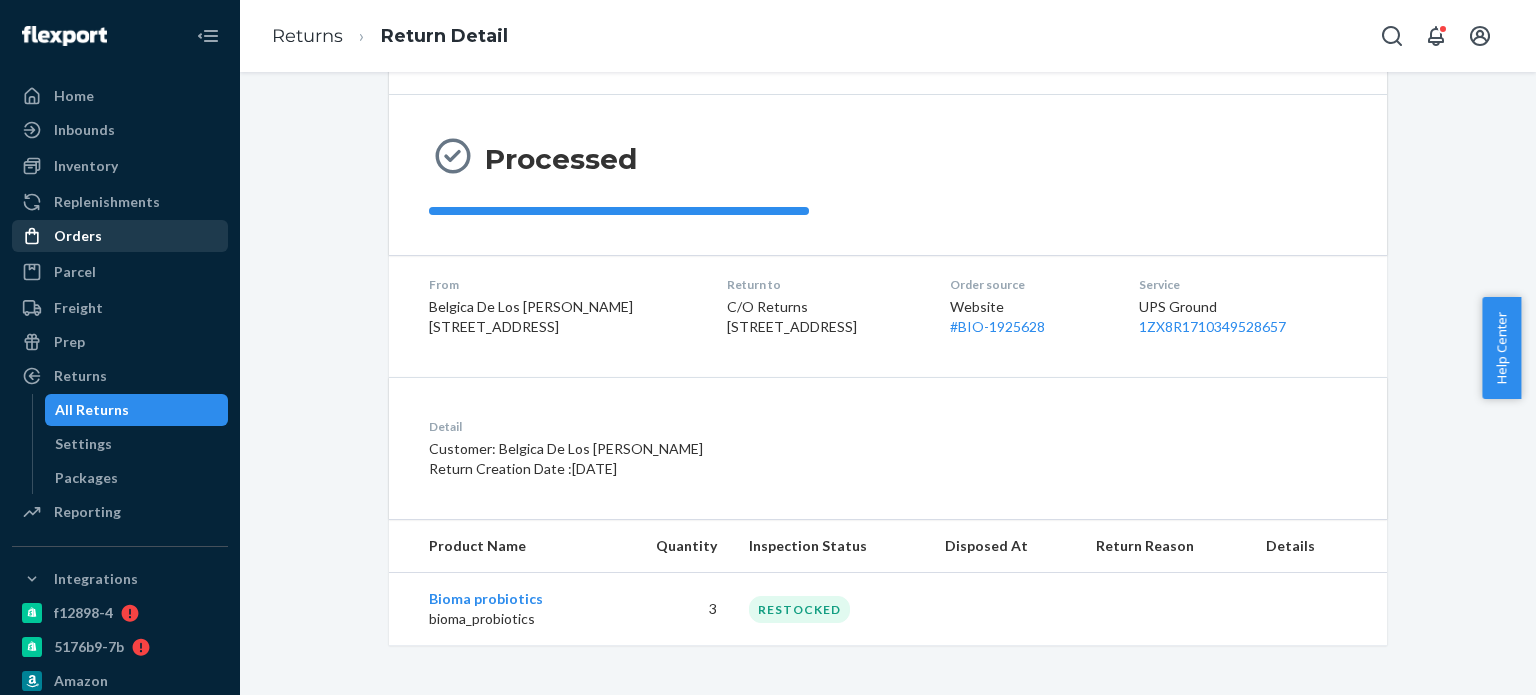 click on "Orders" at bounding box center [78, 236] 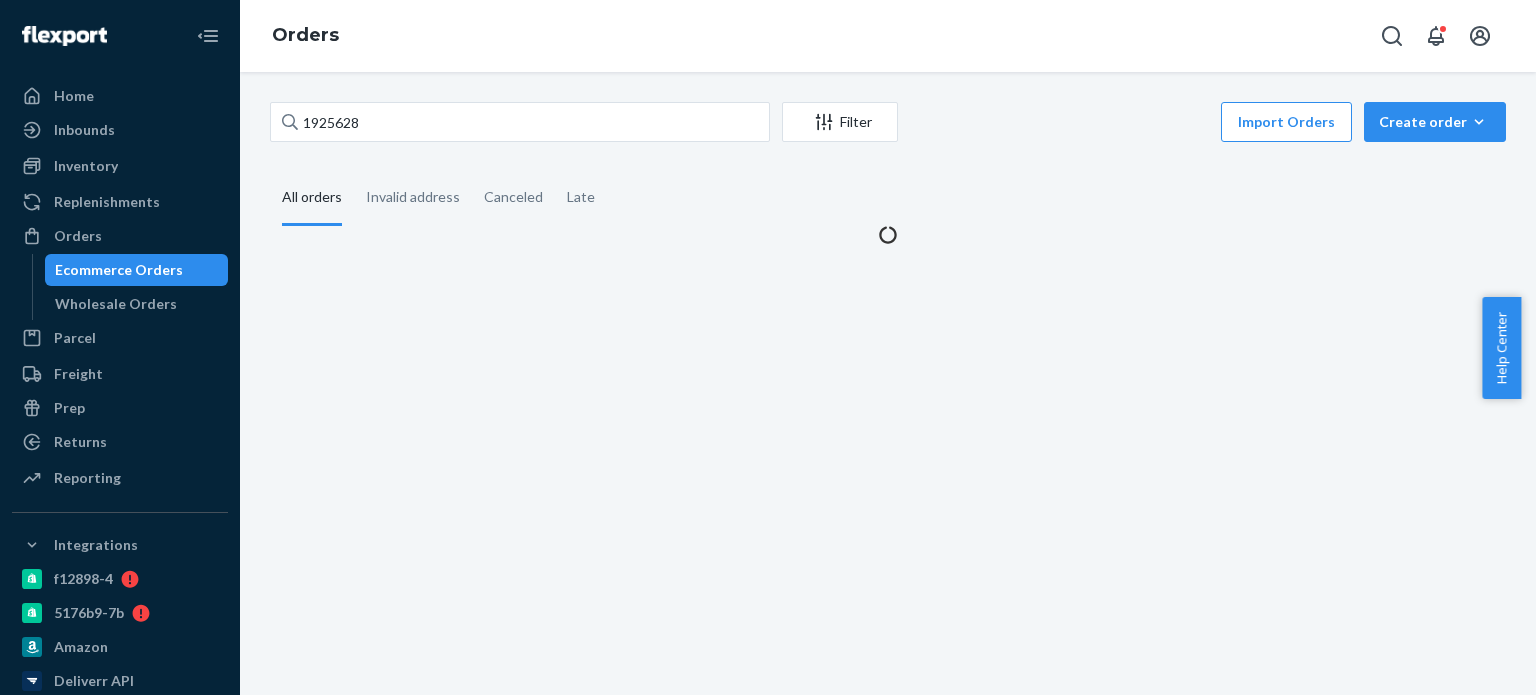 scroll, scrollTop: 0, scrollLeft: 0, axis: both 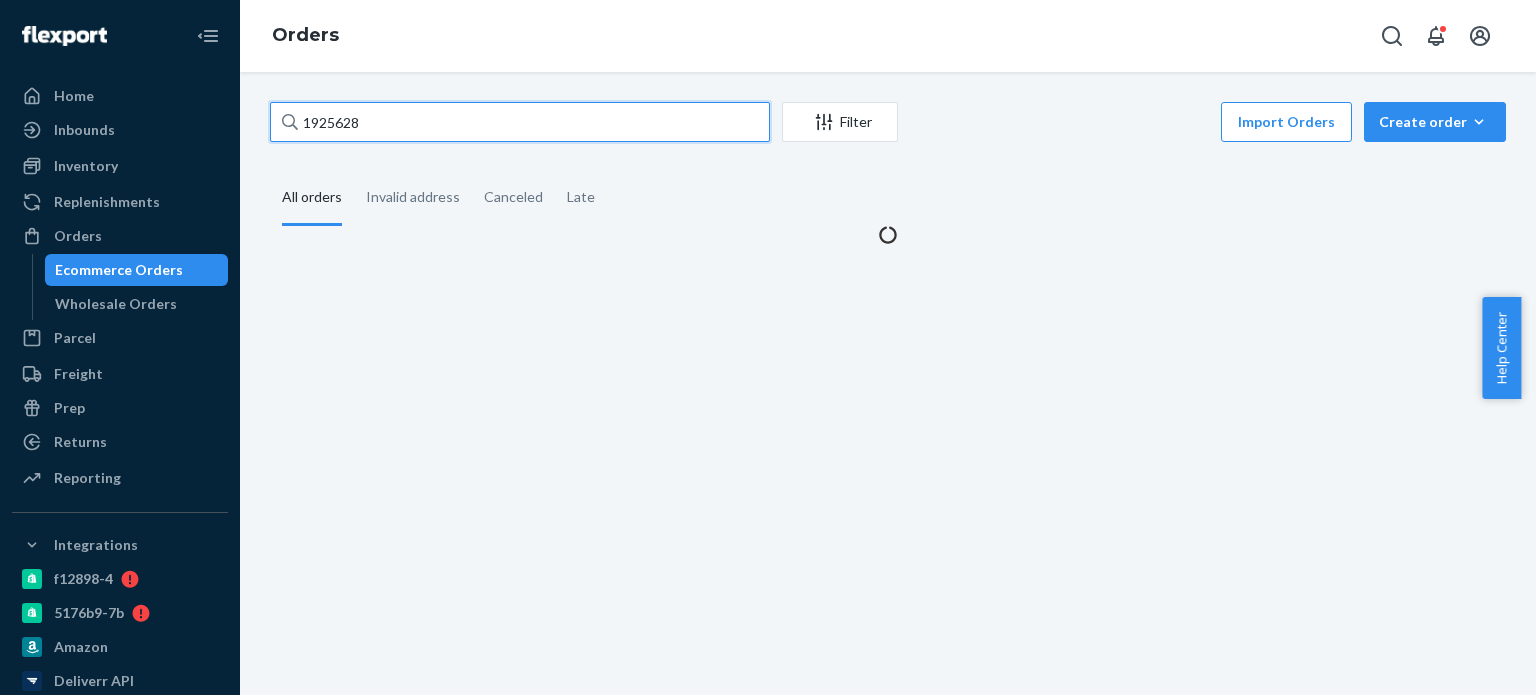 click on "1925628" at bounding box center [520, 122] 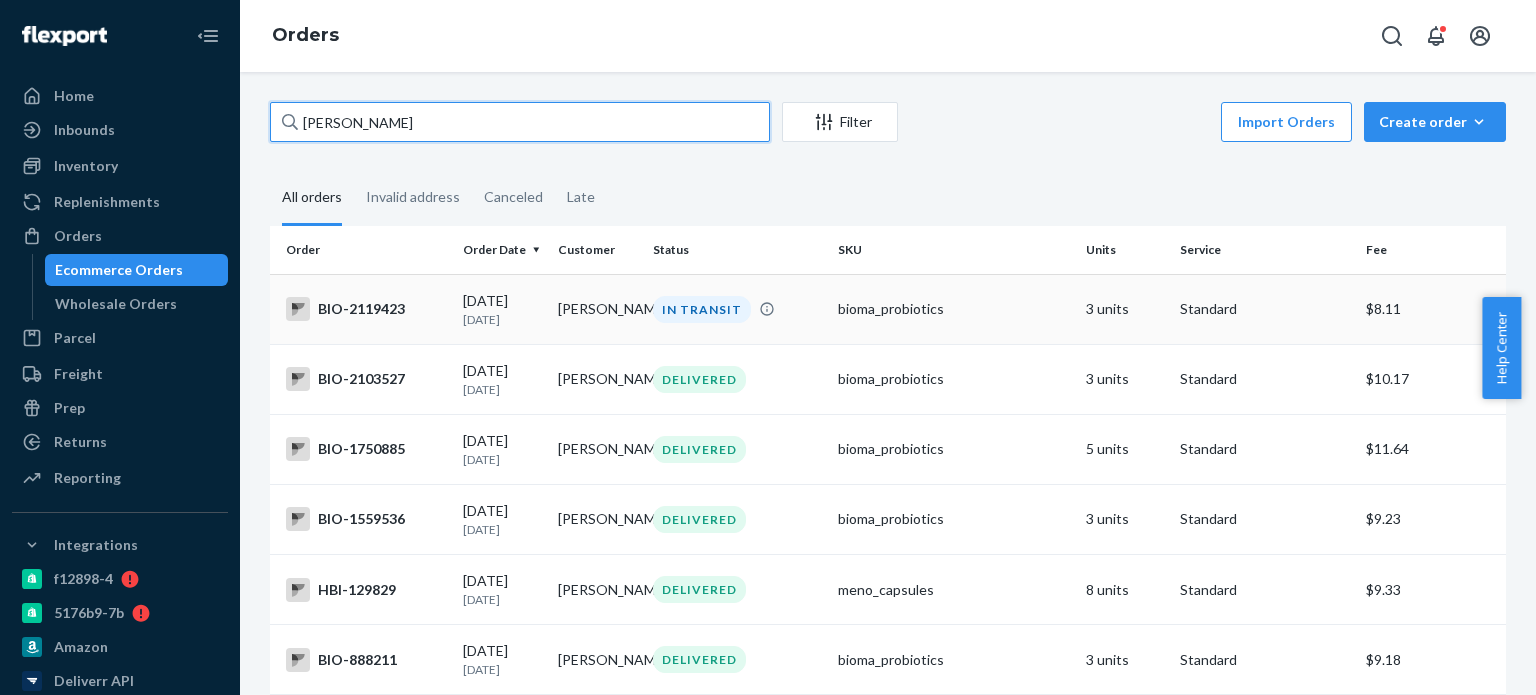 type on "[PERSON_NAME]" 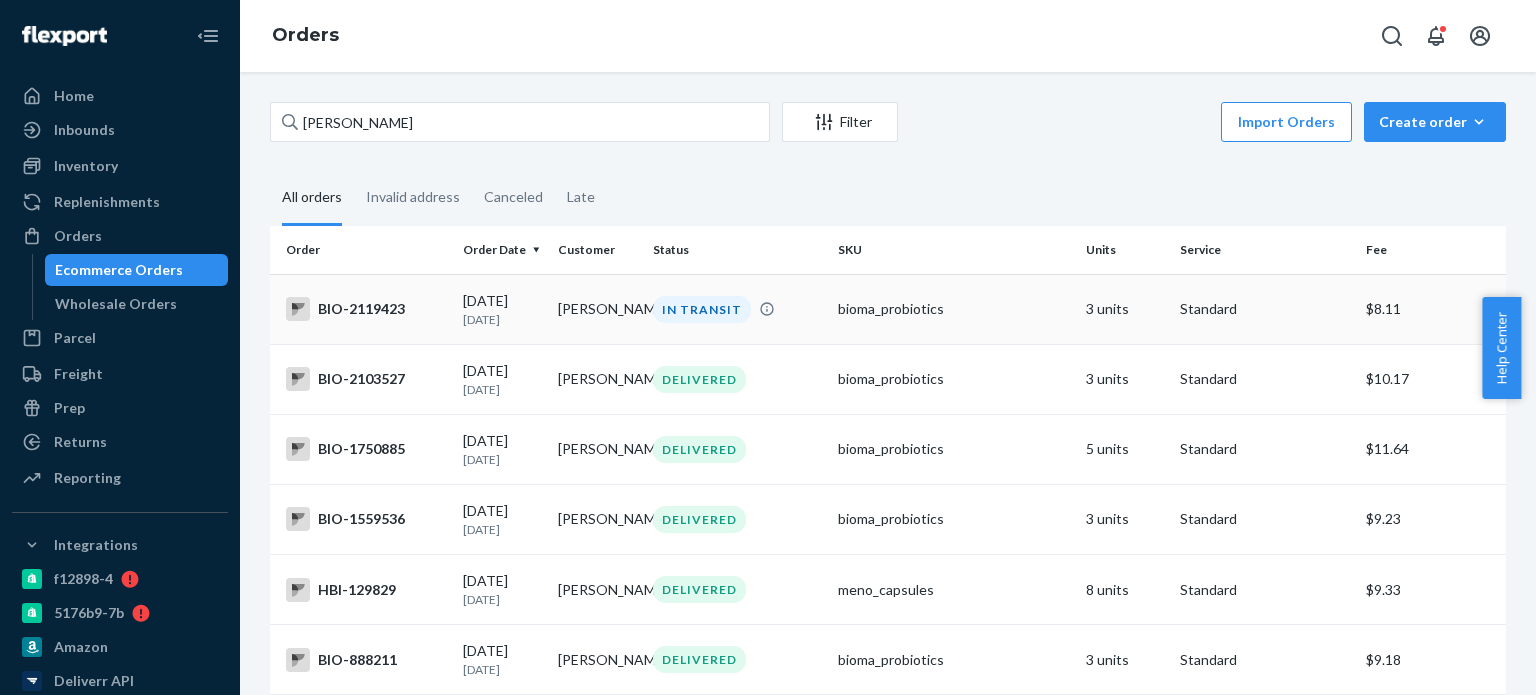 click on "BIO-2119423" at bounding box center [366, 309] 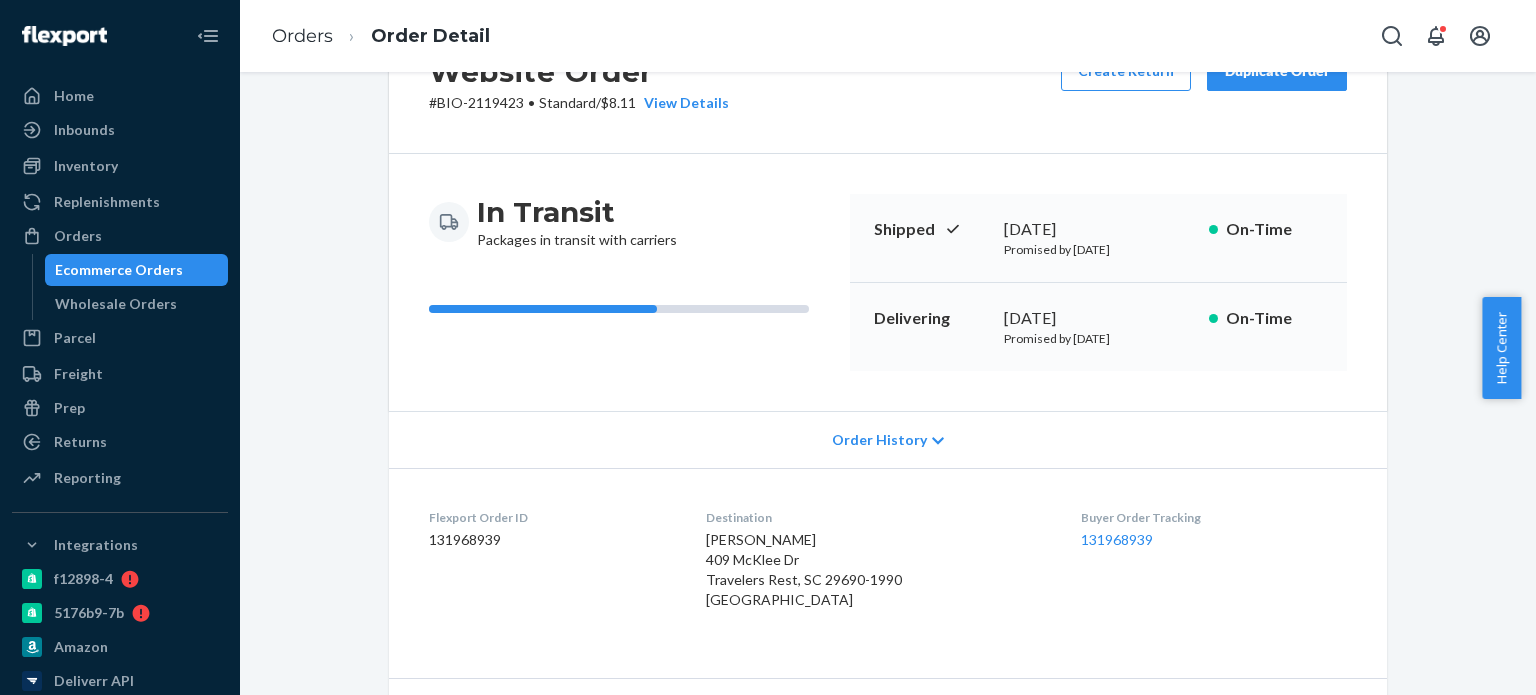 scroll, scrollTop: 200, scrollLeft: 0, axis: vertical 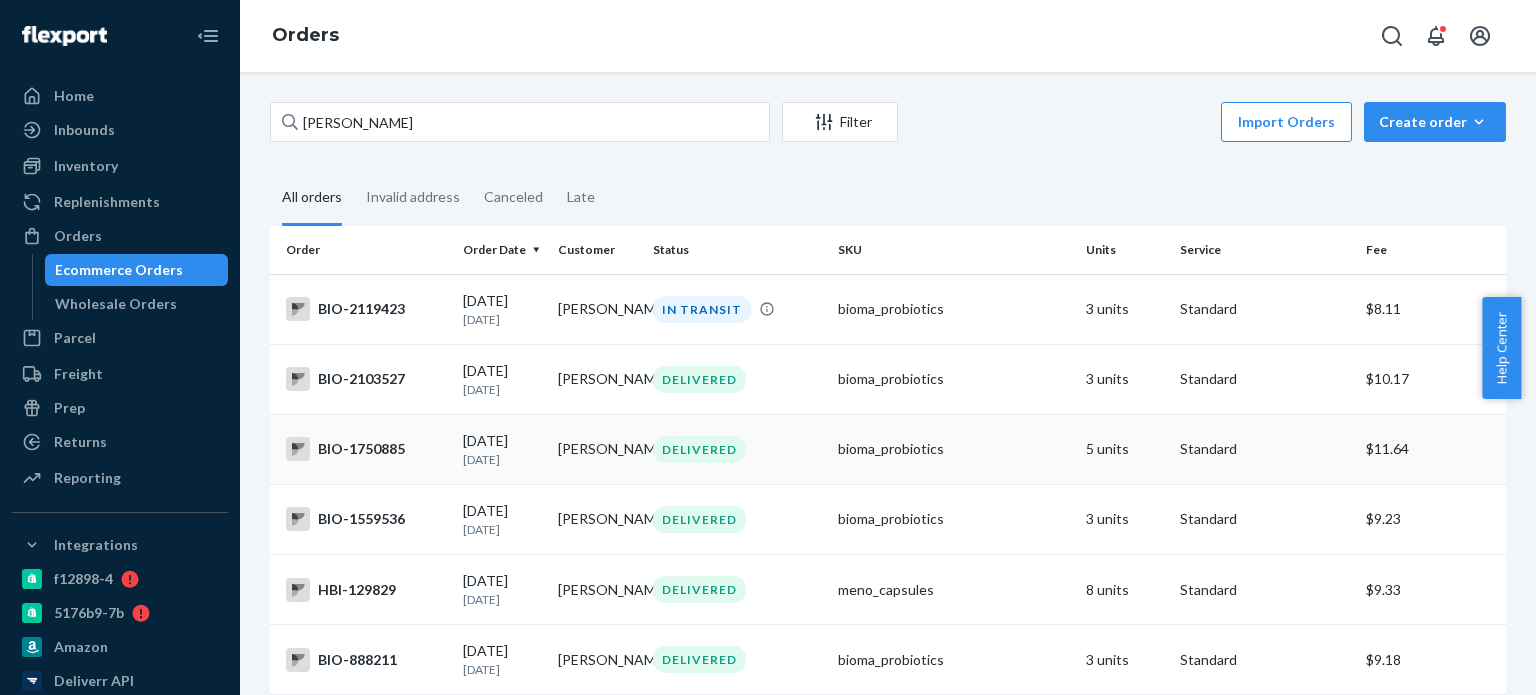 click on "BIO-1750885" at bounding box center [366, 449] 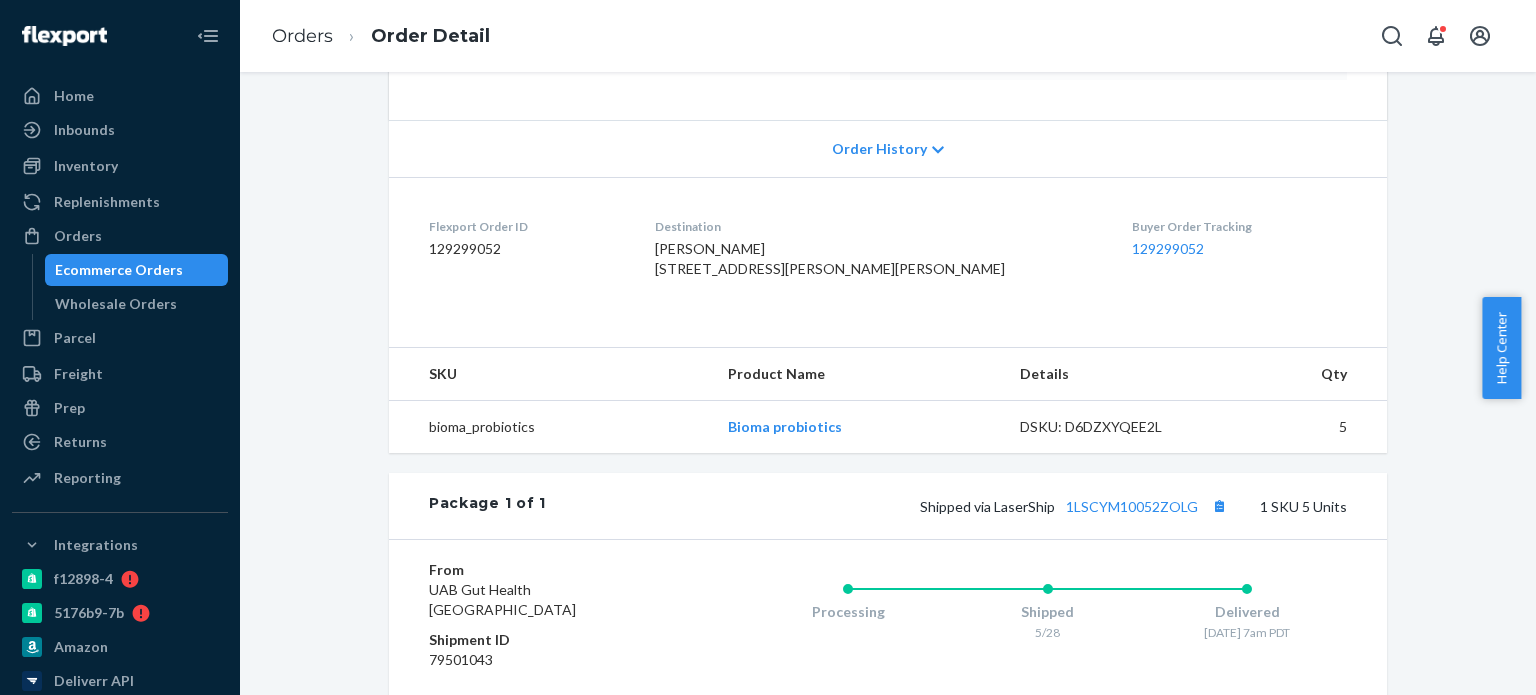 scroll, scrollTop: 500, scrollLeft: 0, axis: vertical 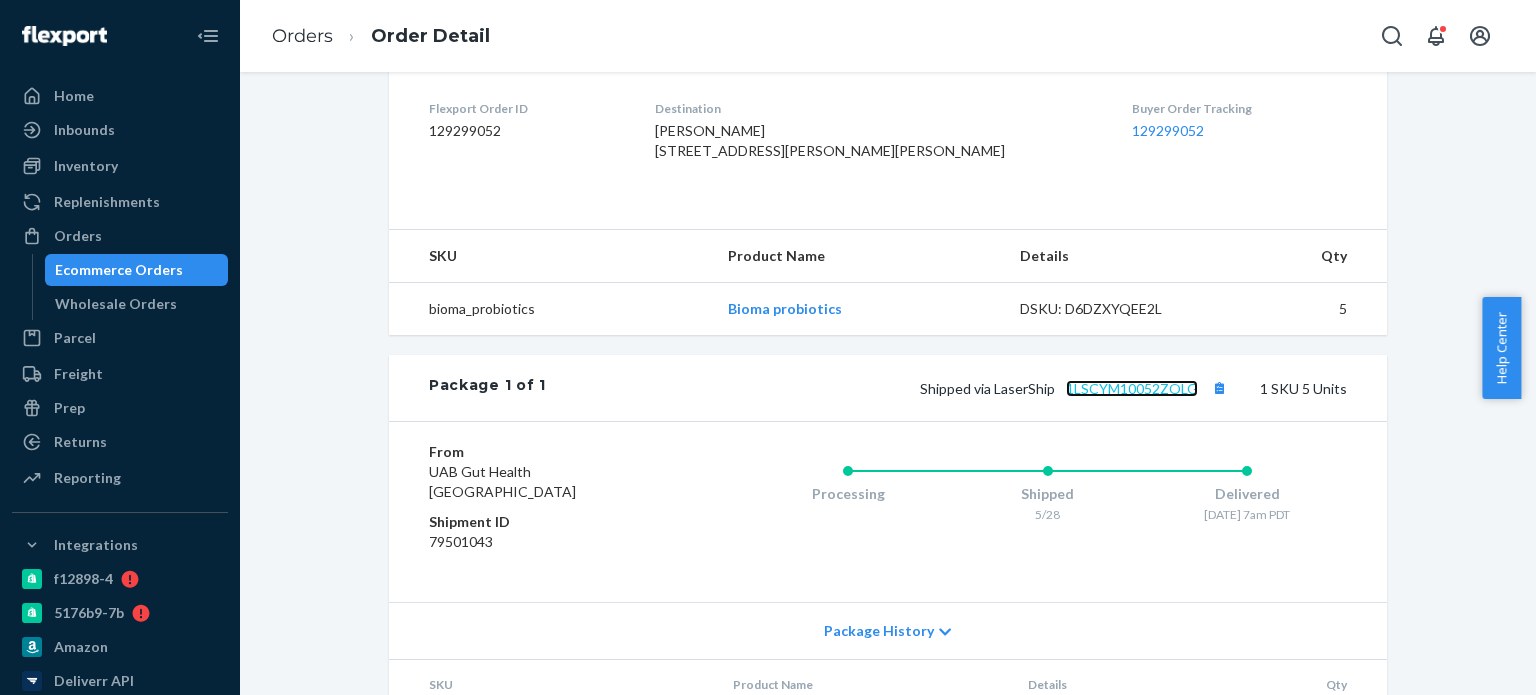 click on "1LSCYM10052ZOLG" at bounding box center (1132, 388) 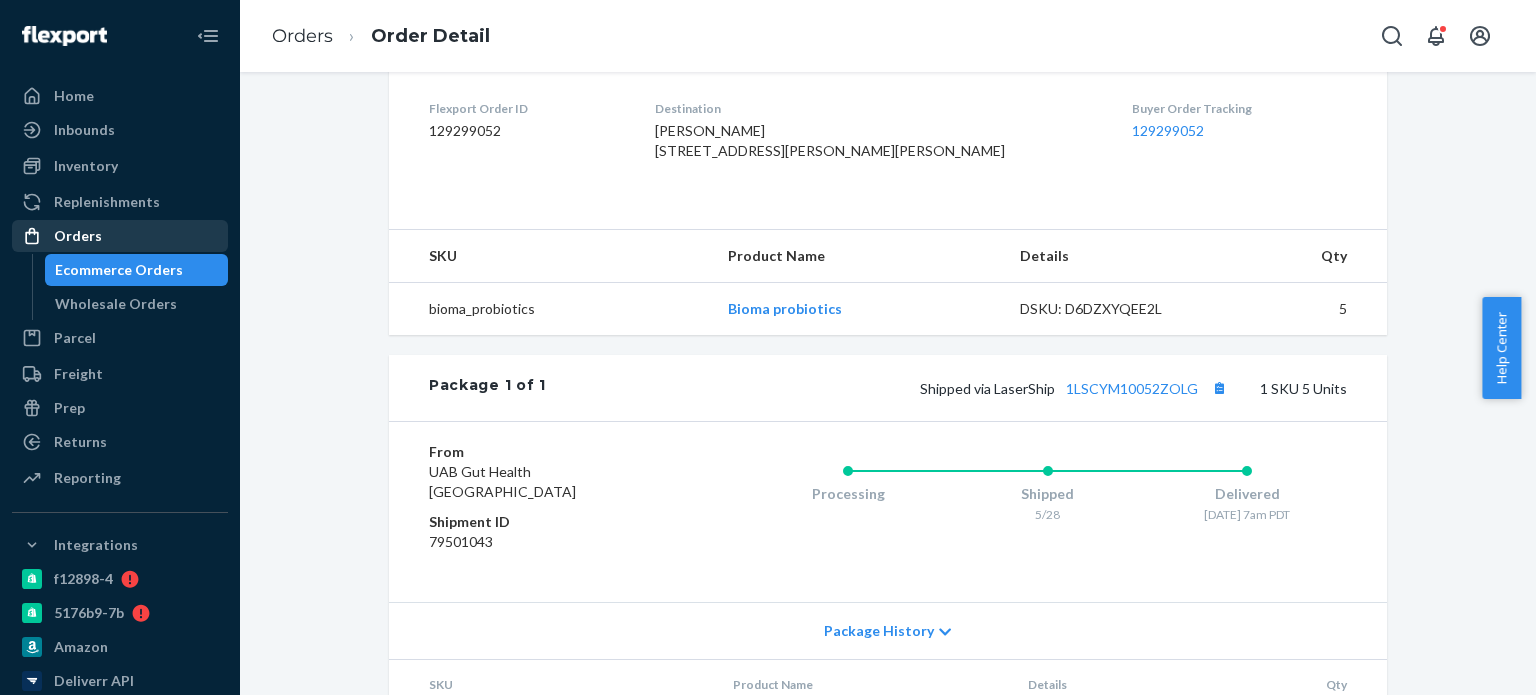 click on "Orders" at bounding box center [120, 236] 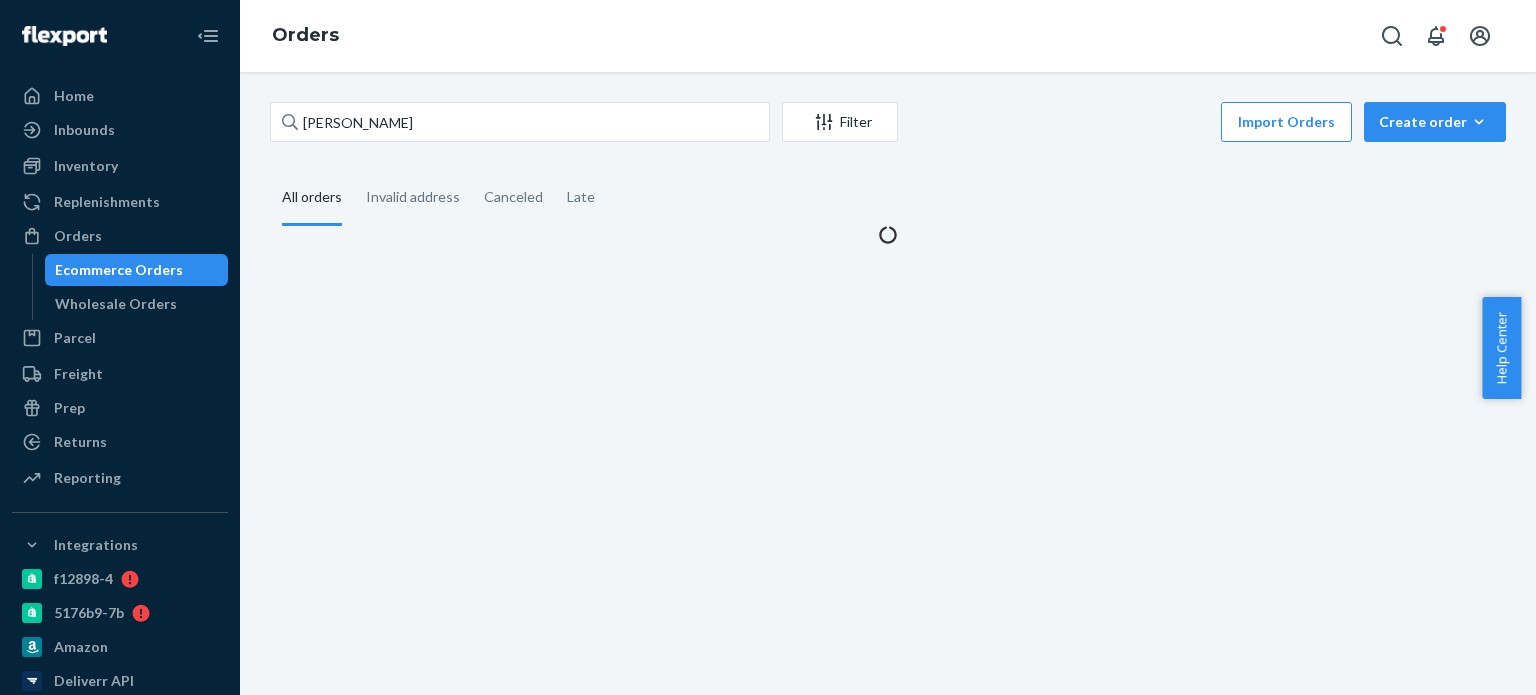 scroll, scrollTop: 0, scrollLeft: 0, axis: both 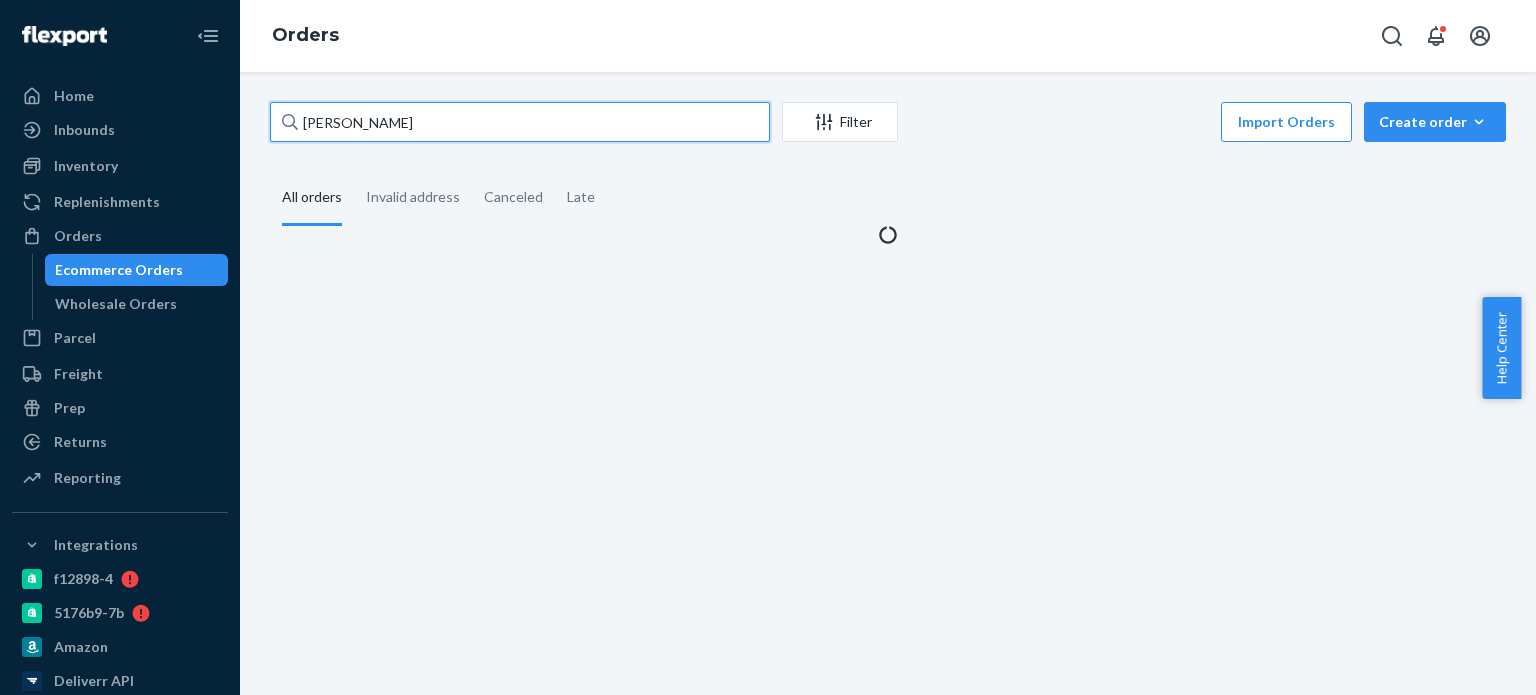 click on "[PERSON_NAME]" at bounding box center (520, 122) 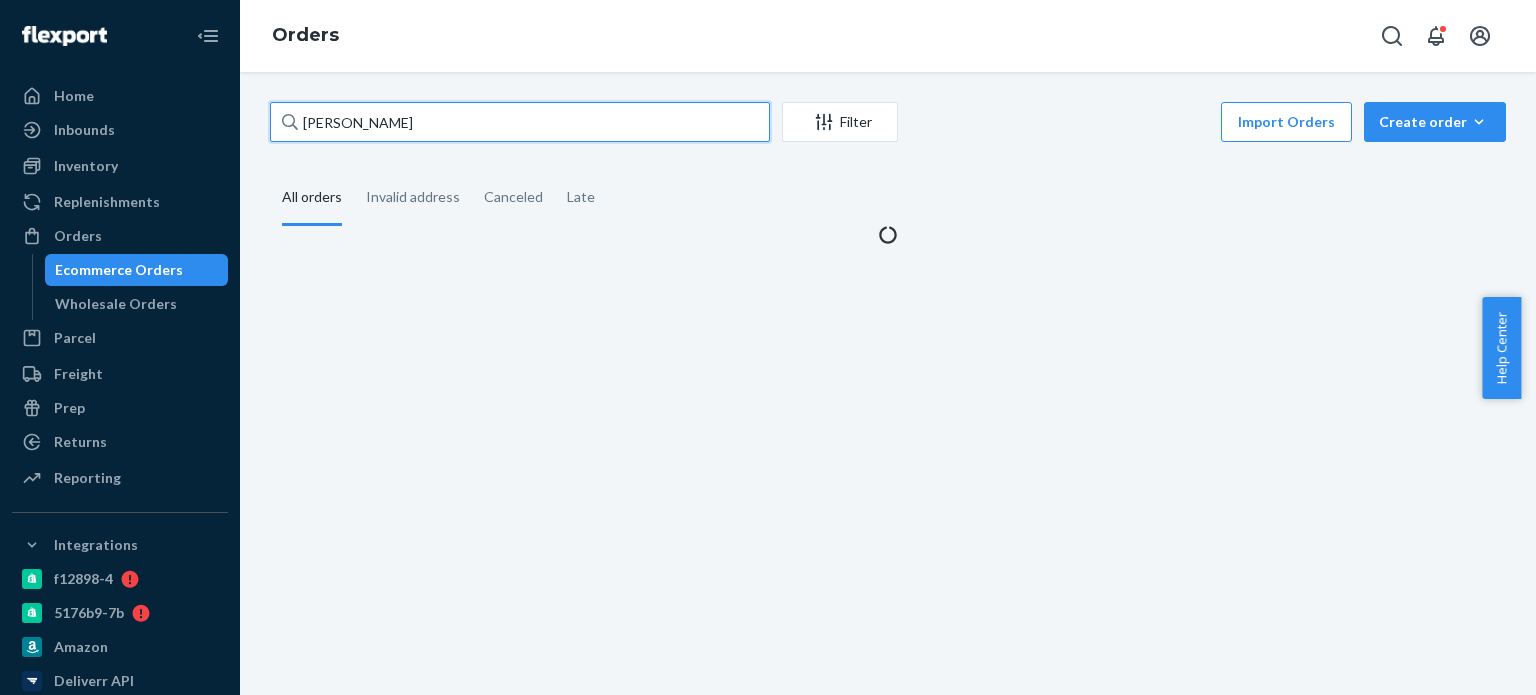 paste on "2124648" 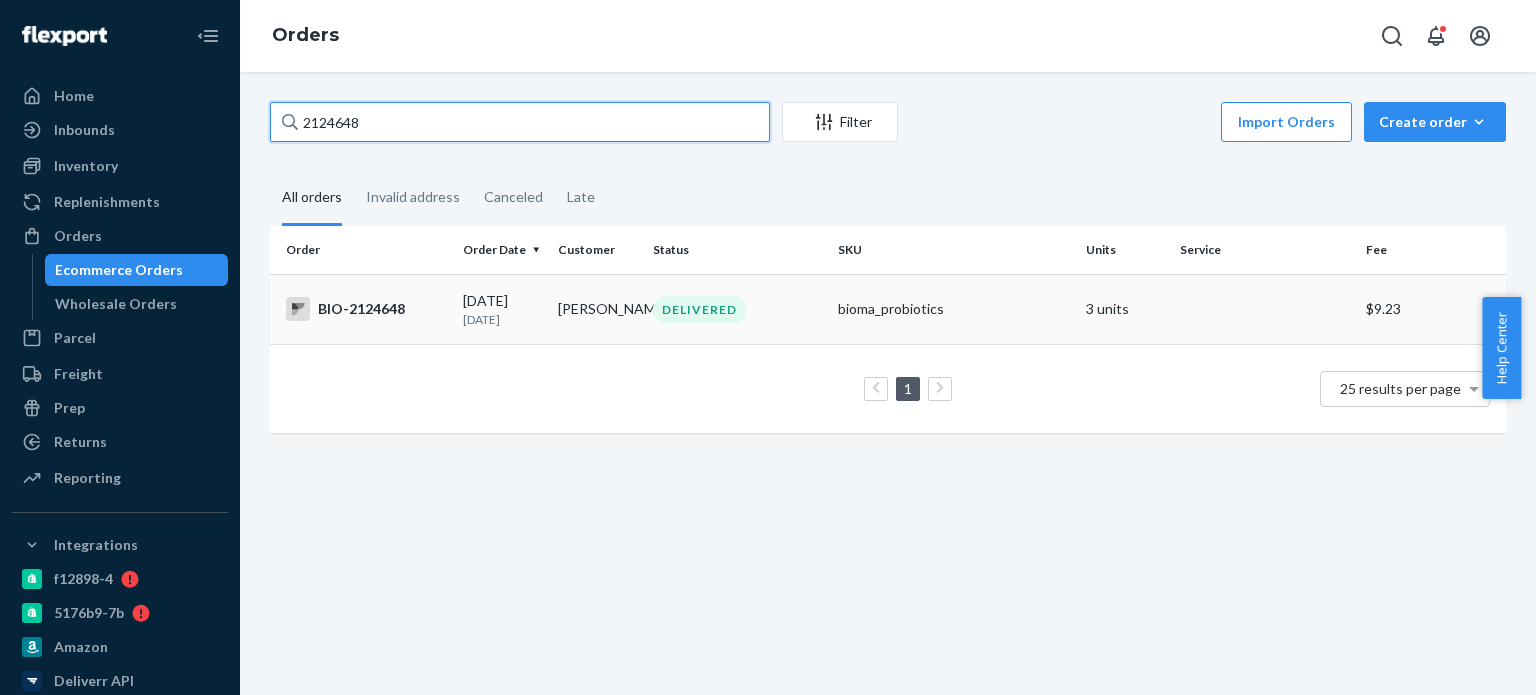 type on "2124648" 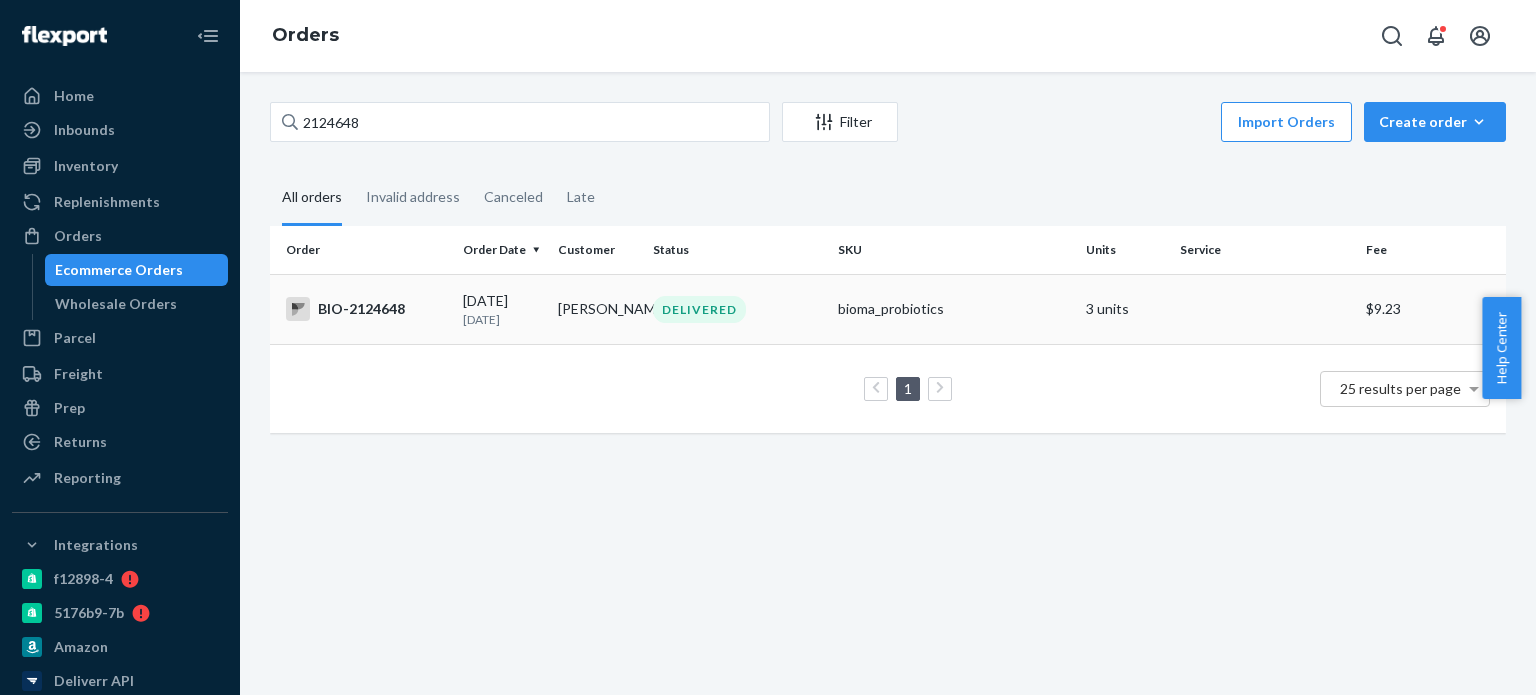 click on "BIO-2124648" at bounding box center (366, 309) 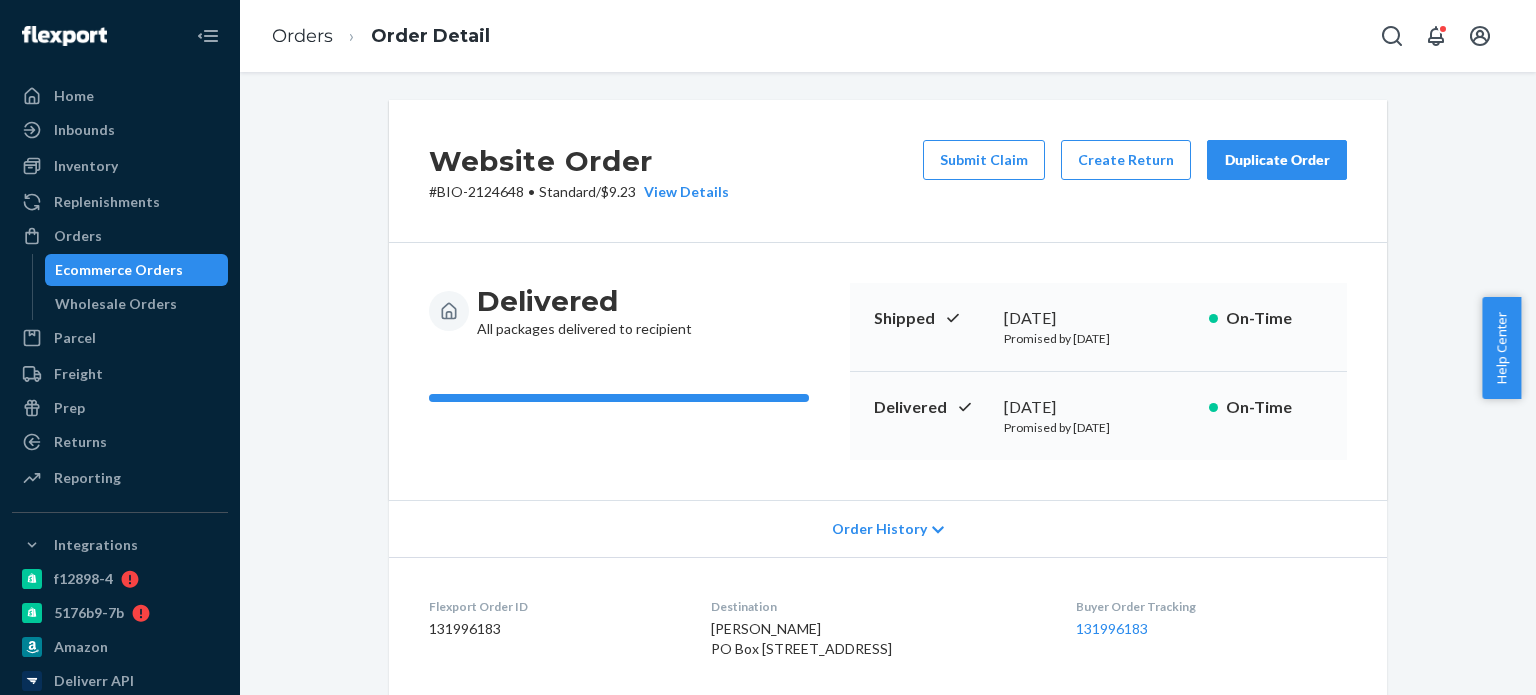 scroll, scrollTop: 0, scrollLeft: 0, axis: both 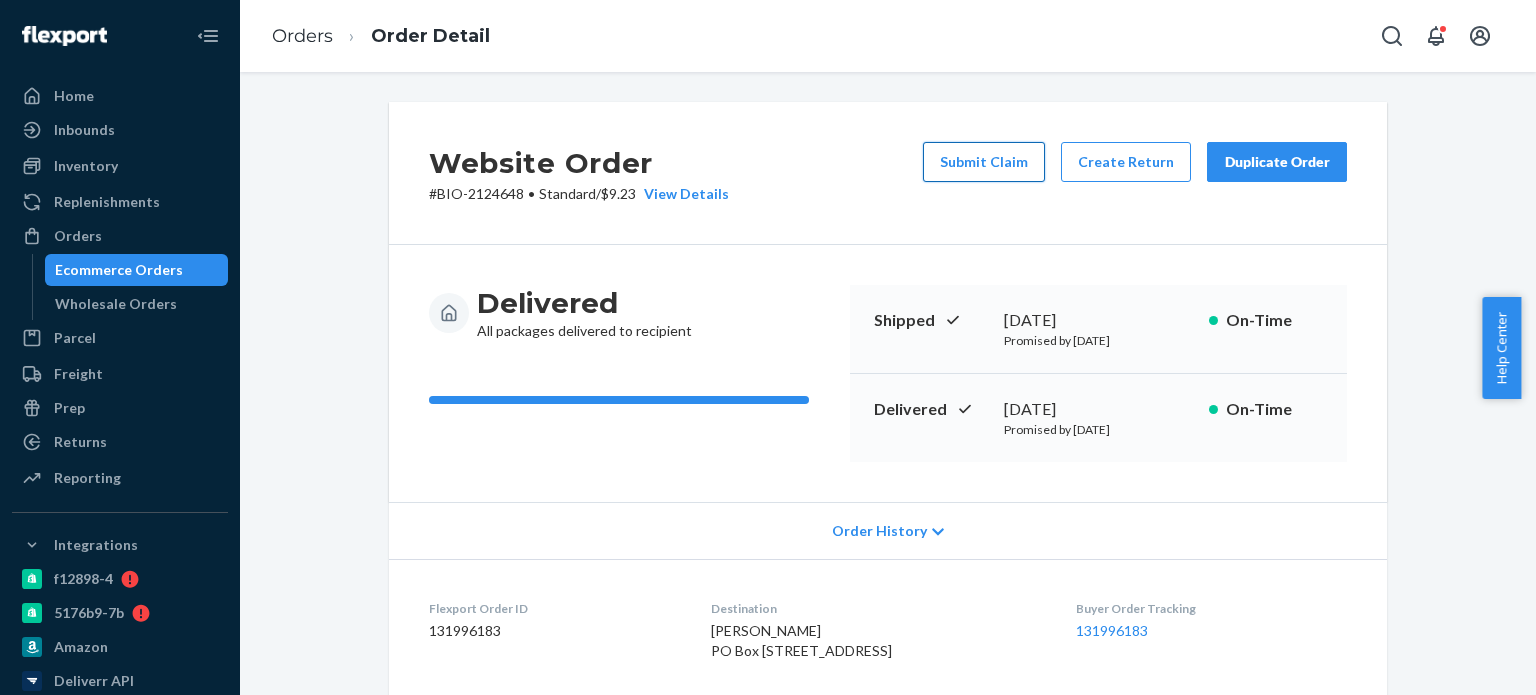click on "Submit Claim" at bounding box center (984, 162) 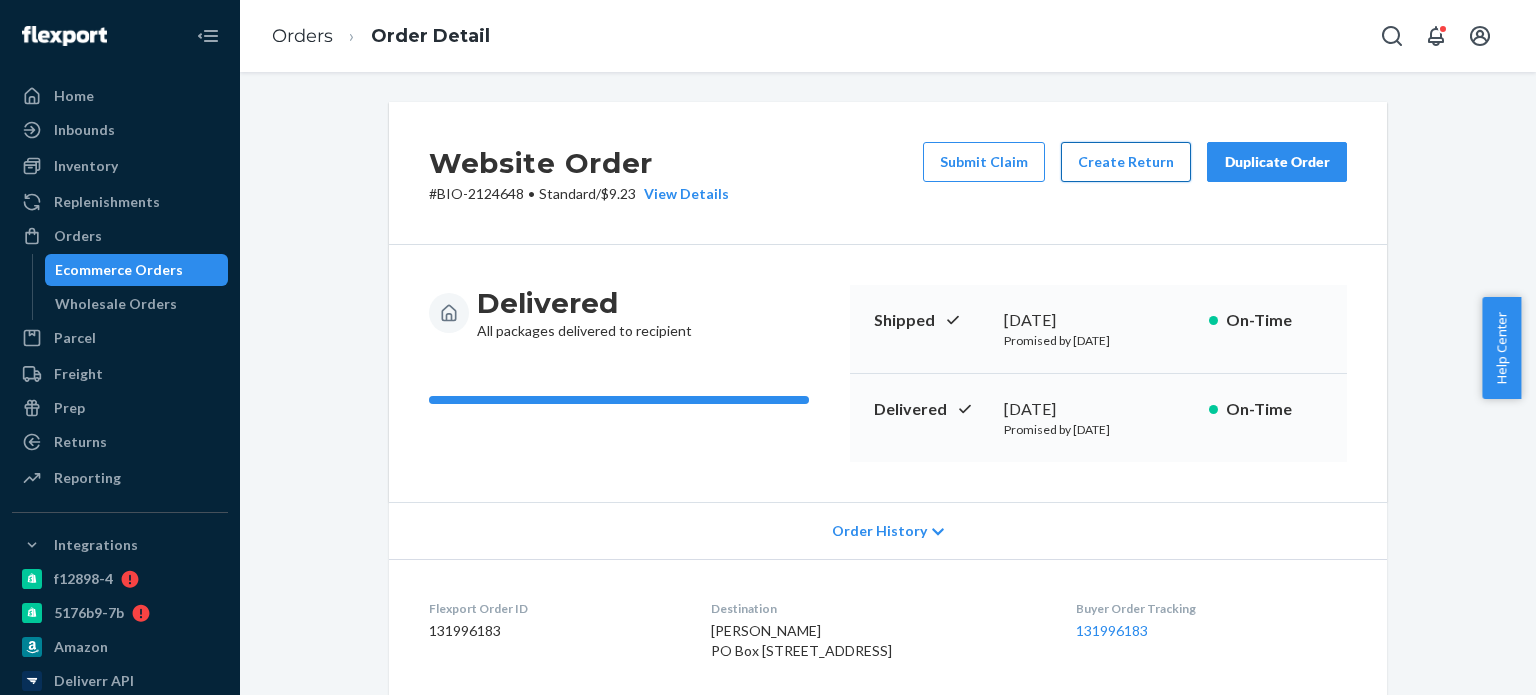 click on "Create Return" at bounding box center [1126, 162] 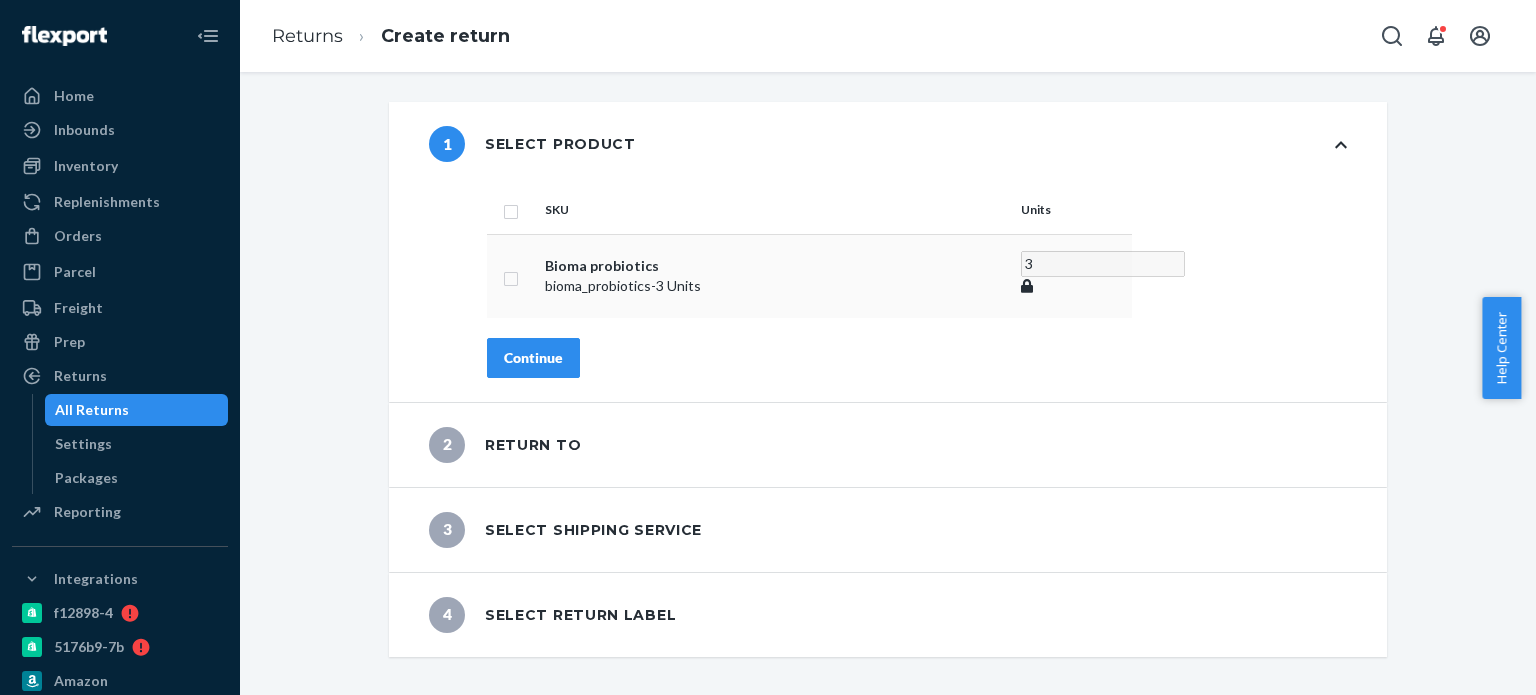 click at bounding box center [511, 276] 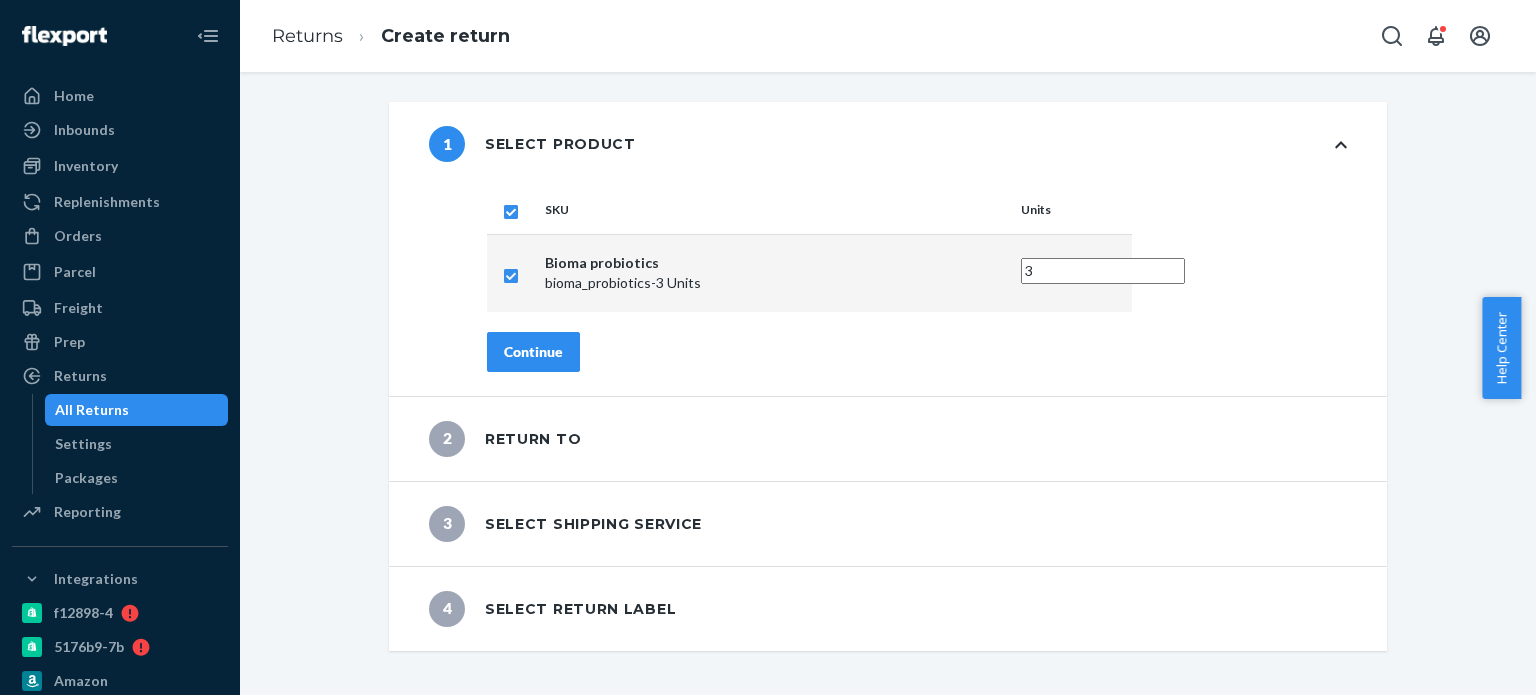 click on "Continue" at bounding box center [533, 352] 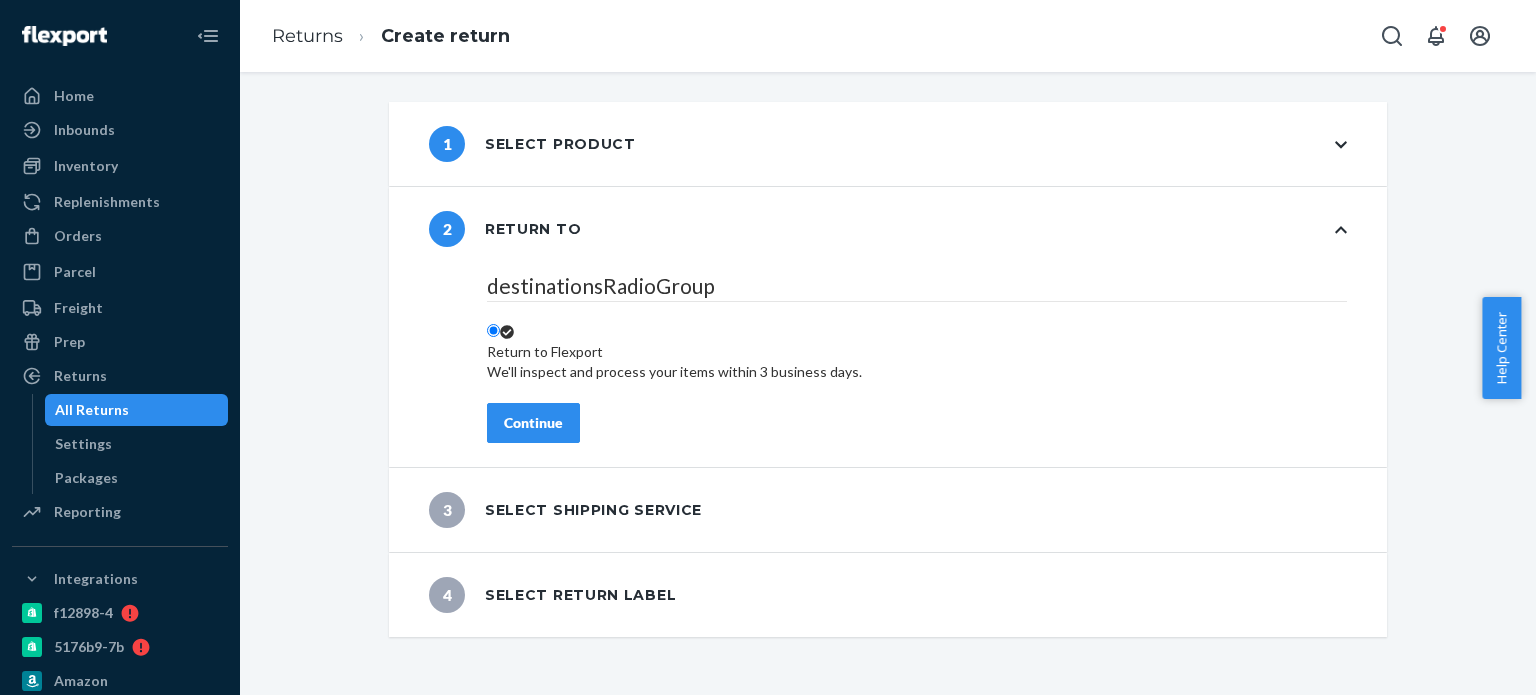 click on "Continue" at bounding box center [533, 423] 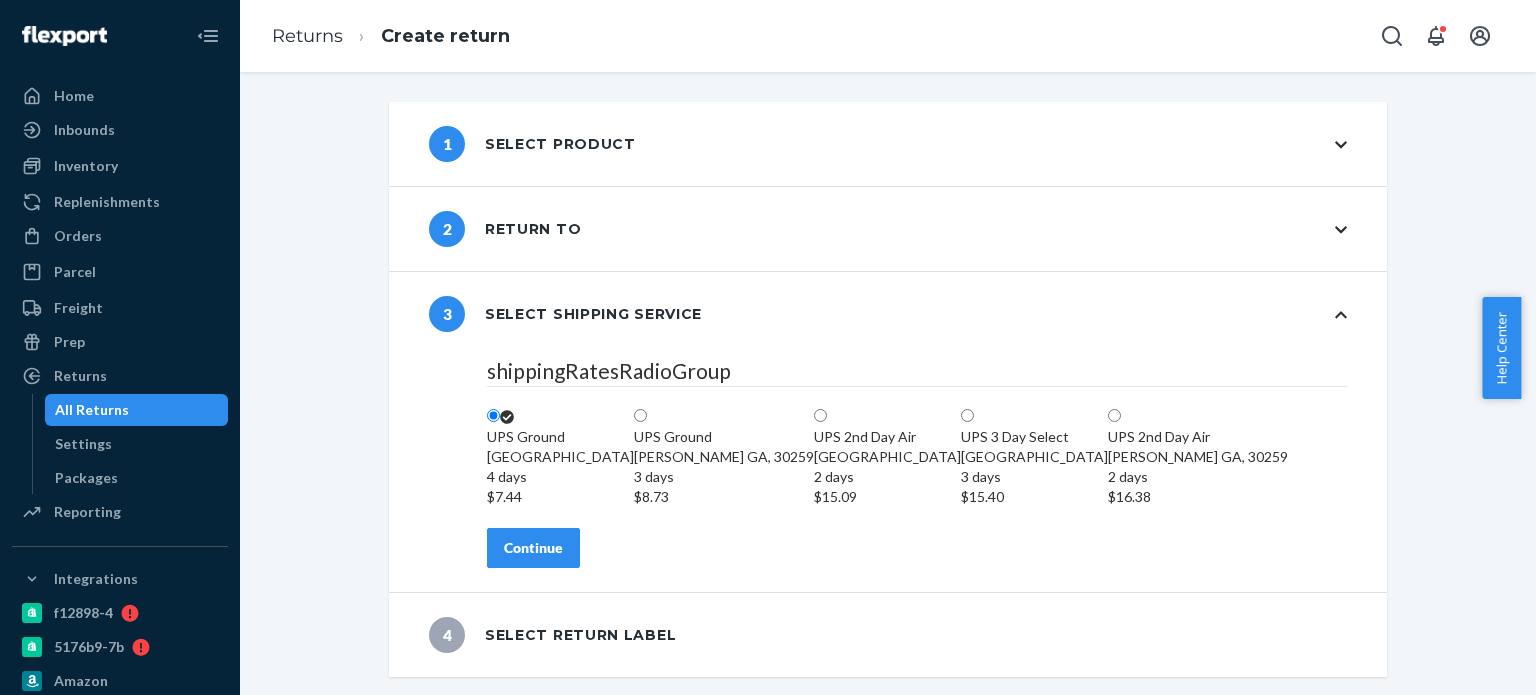 click on "Continue" at bounding box center [533, 548] 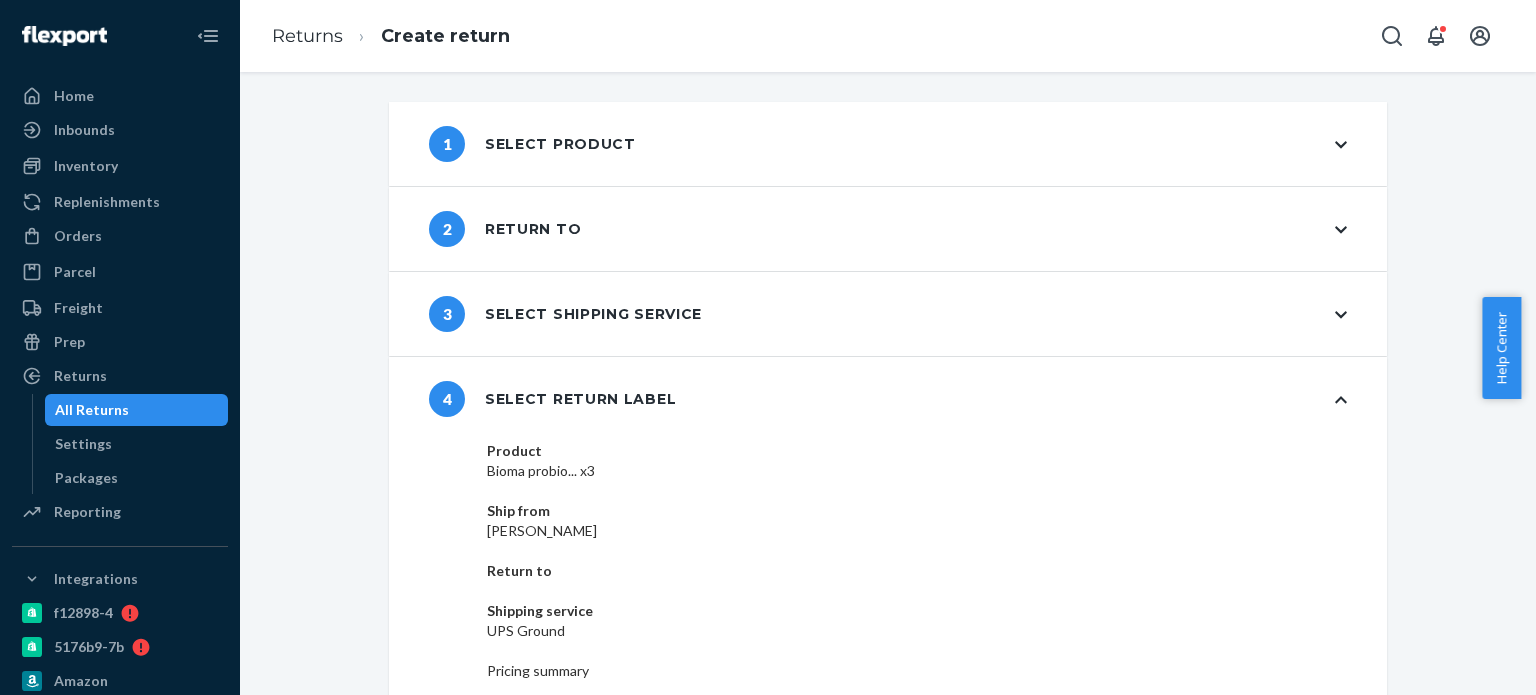 scroll, scrollTop: 120, scrollLeft: 0, axis: vertical 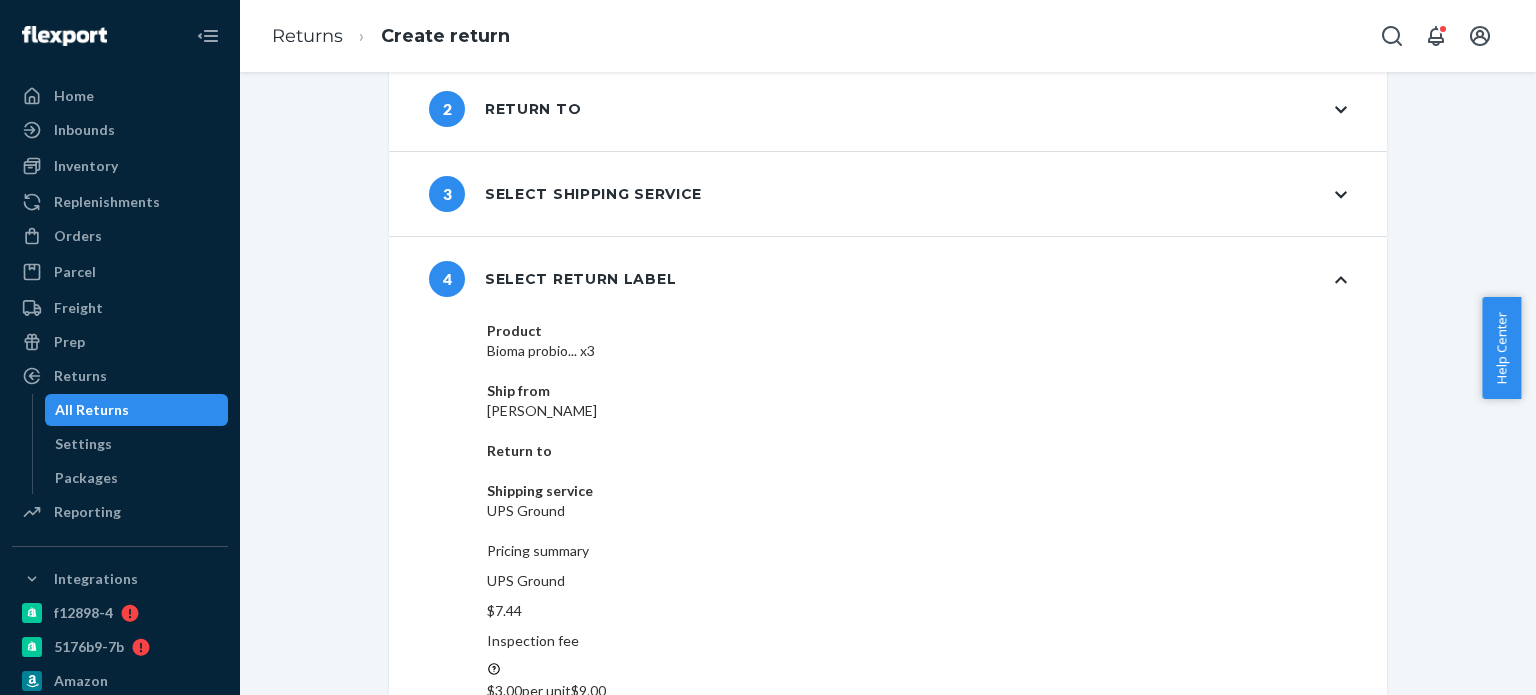 click on "Create return label" at bounding box center (1267, 878) 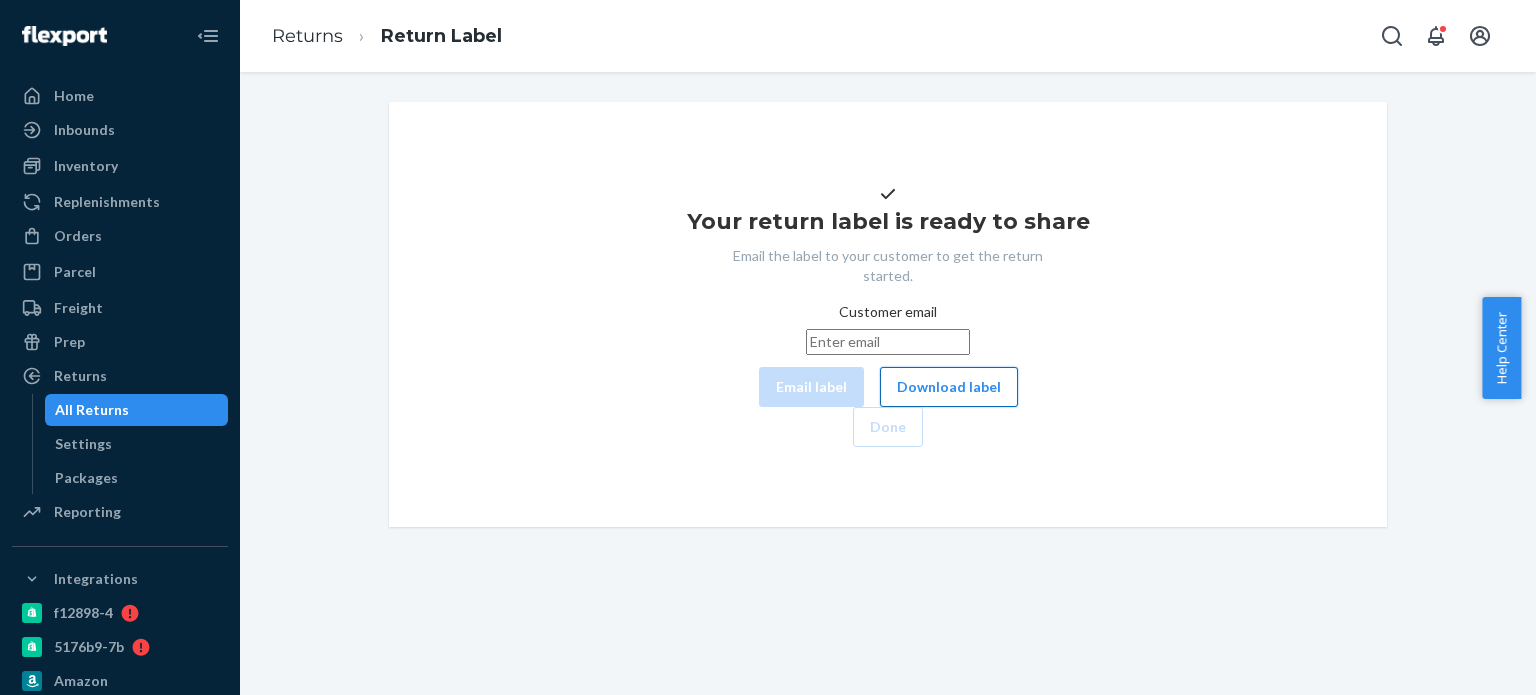 click on "Download label" at bounding box center (949, 387) 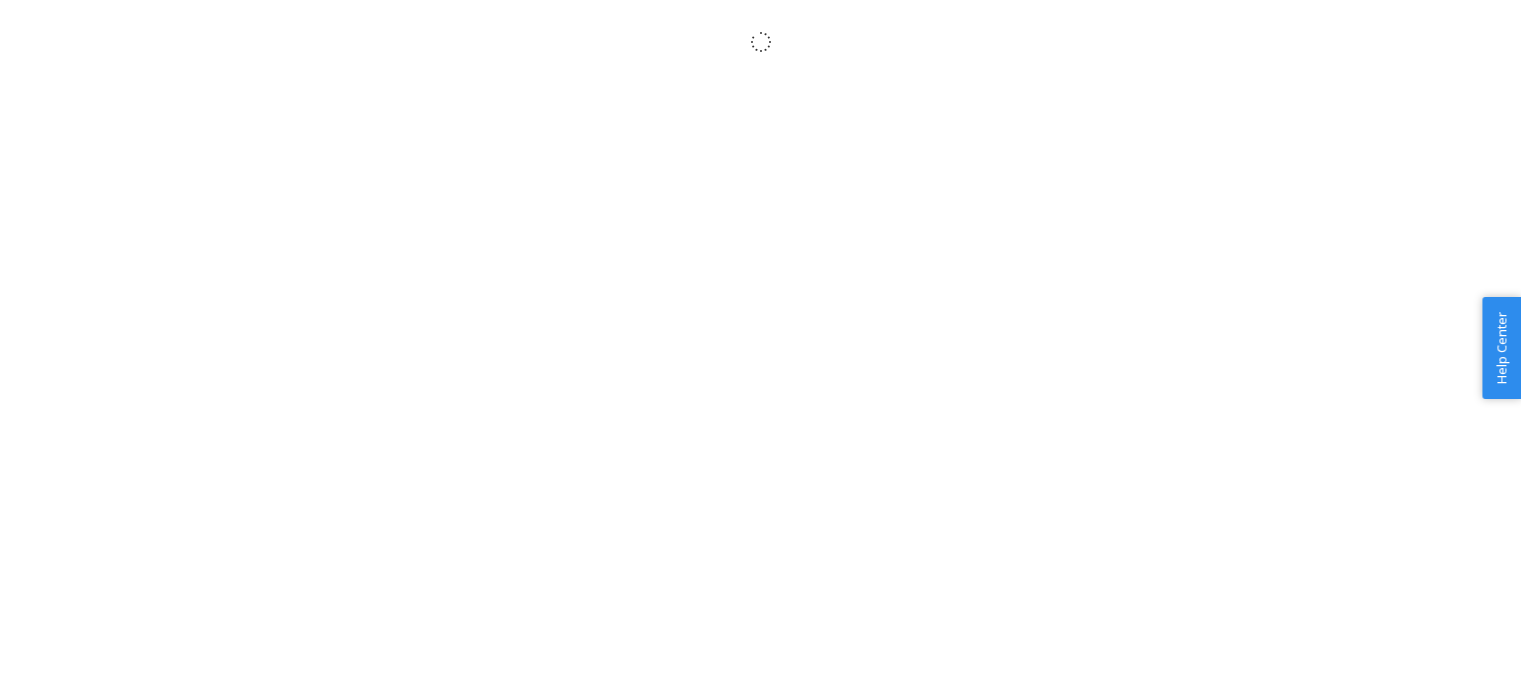 scroll, scrollTop: 0, scrollLeft: 0, axis: both 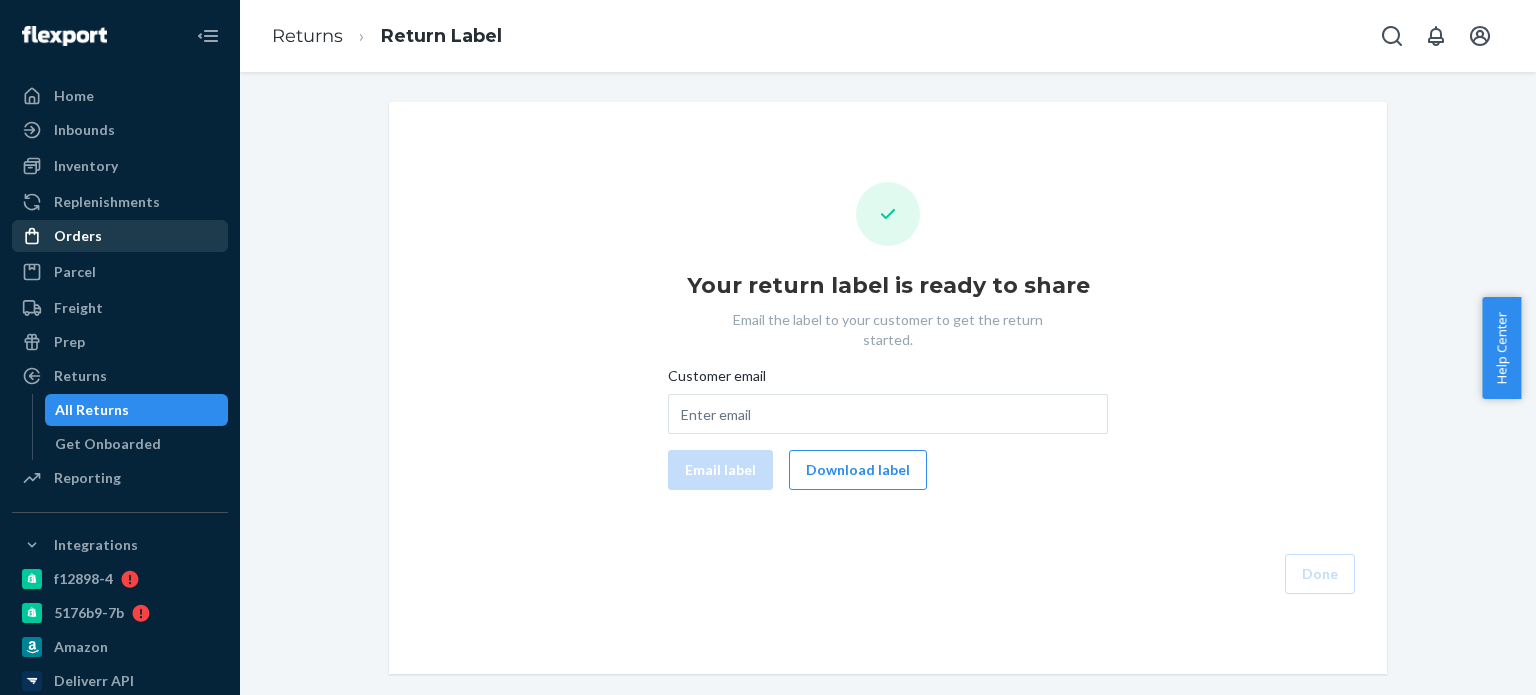 click on "Orders" at bounding box center [120, 236] 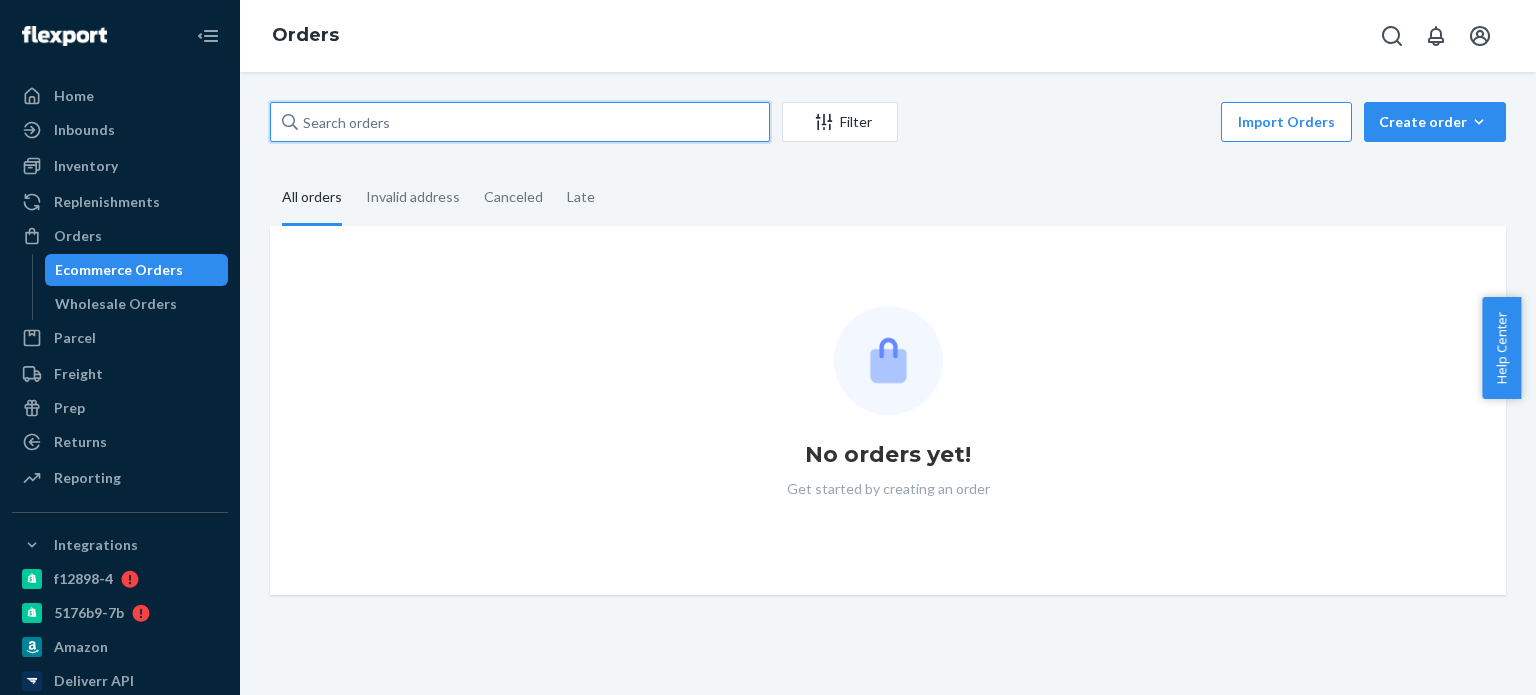 click at bounding box center [520, 122] 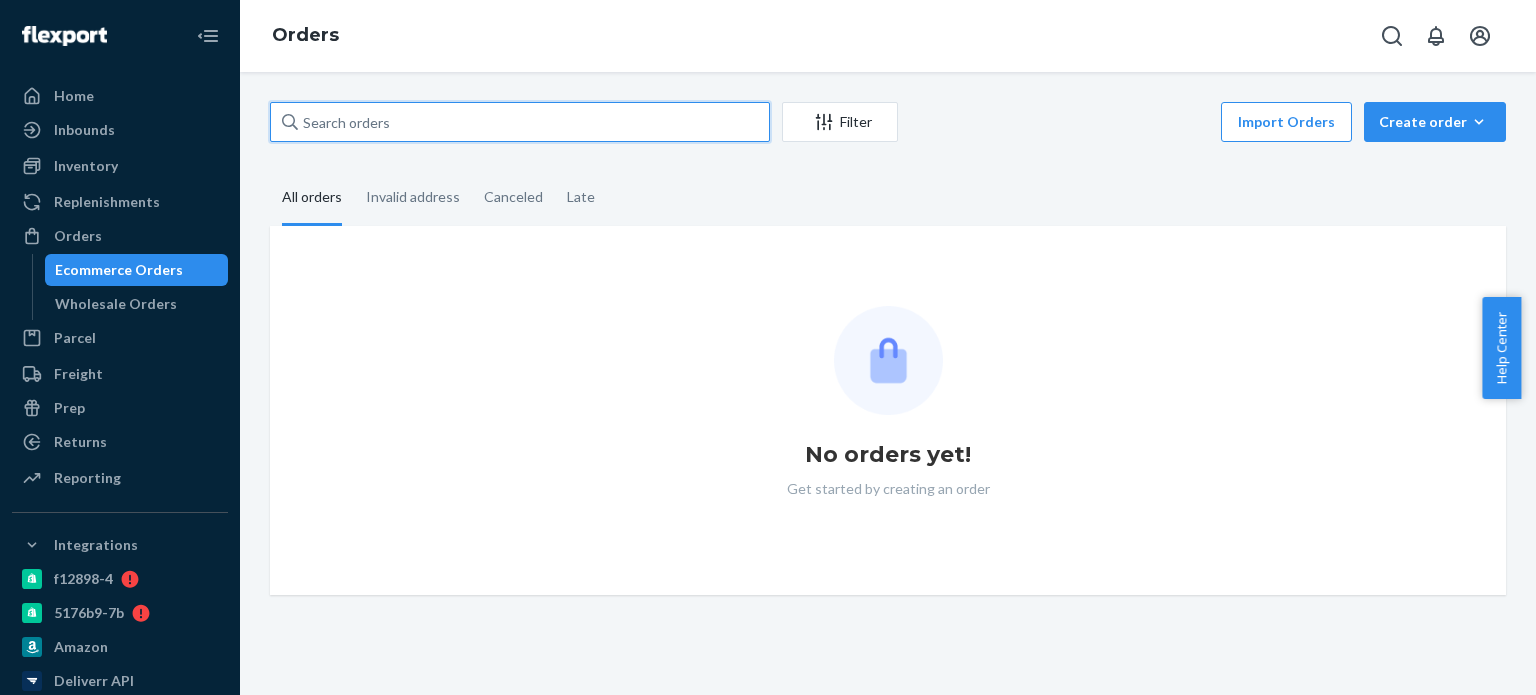 paste on "2071493" 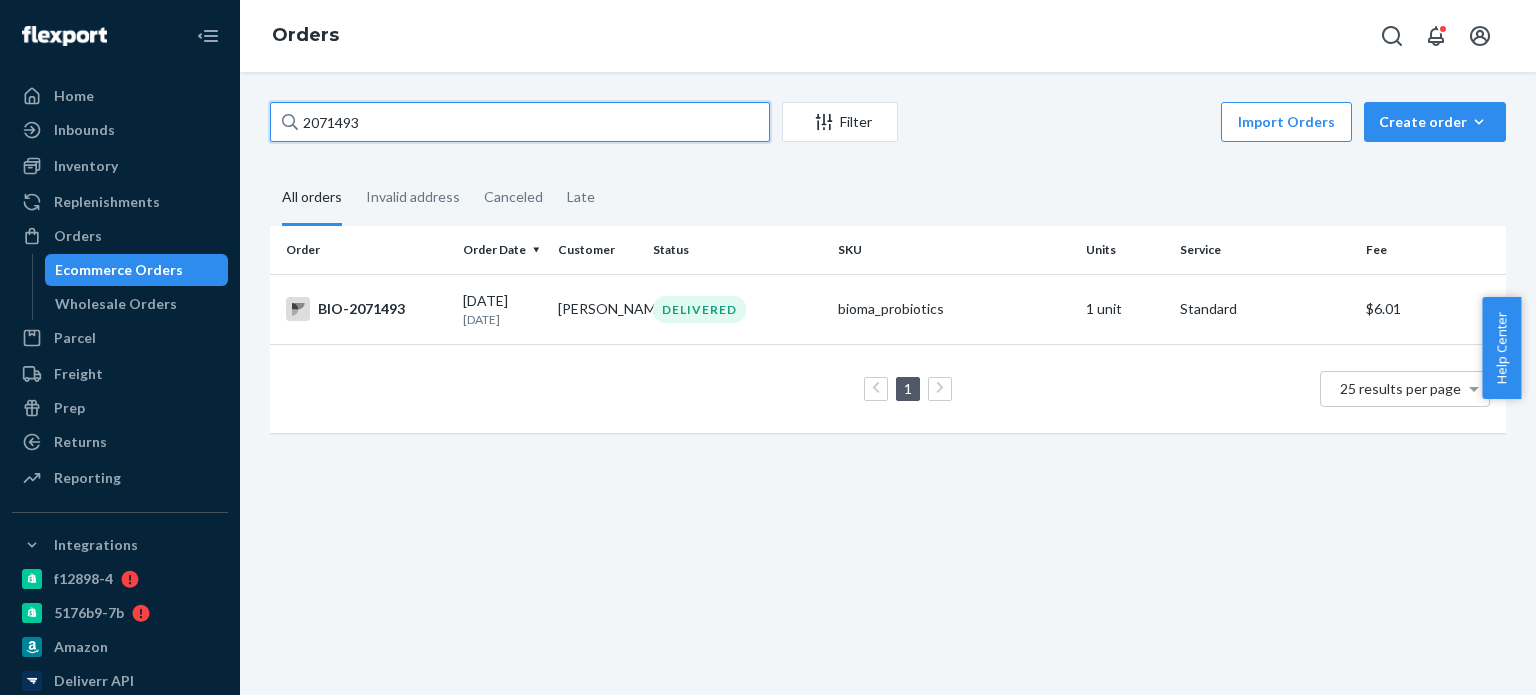 click on "2071493" at bounding box center (520, 122) 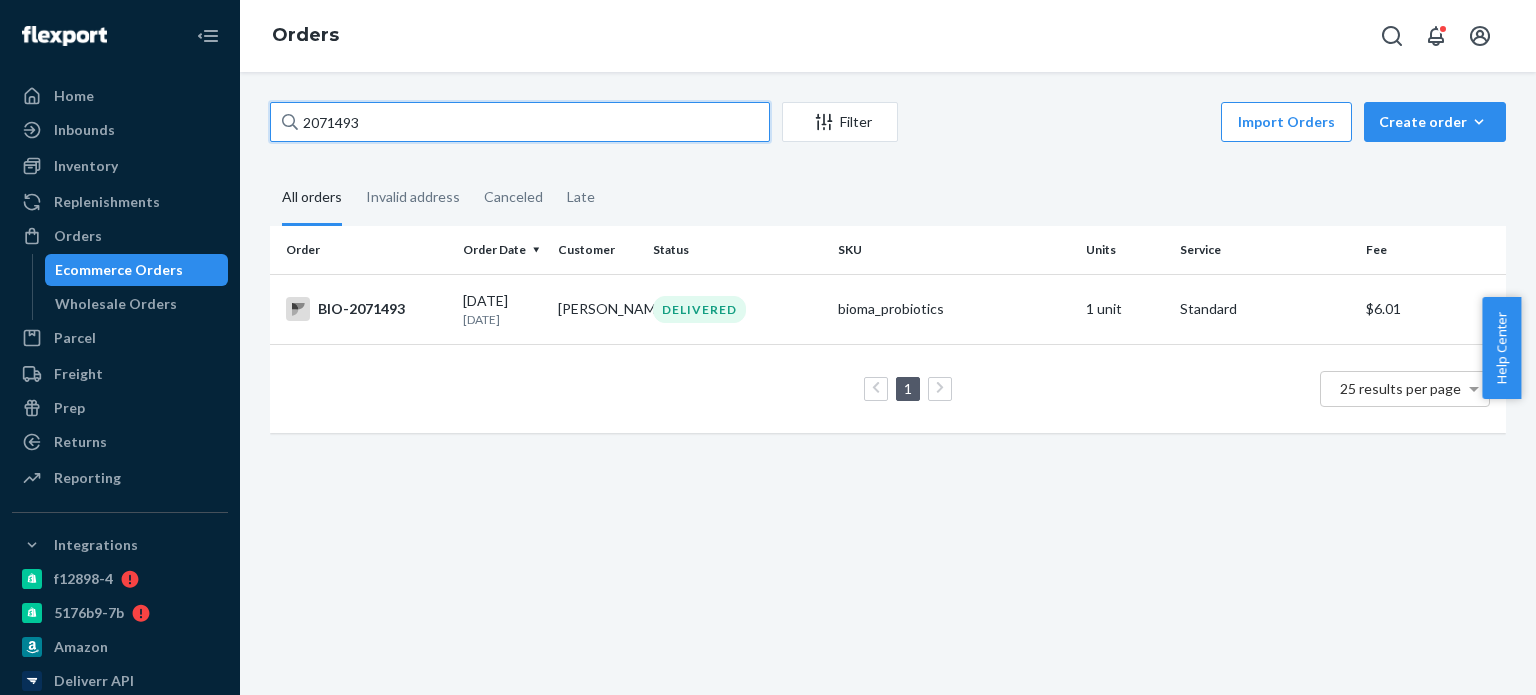 click on "2071493" at bounding box center (520, 122) 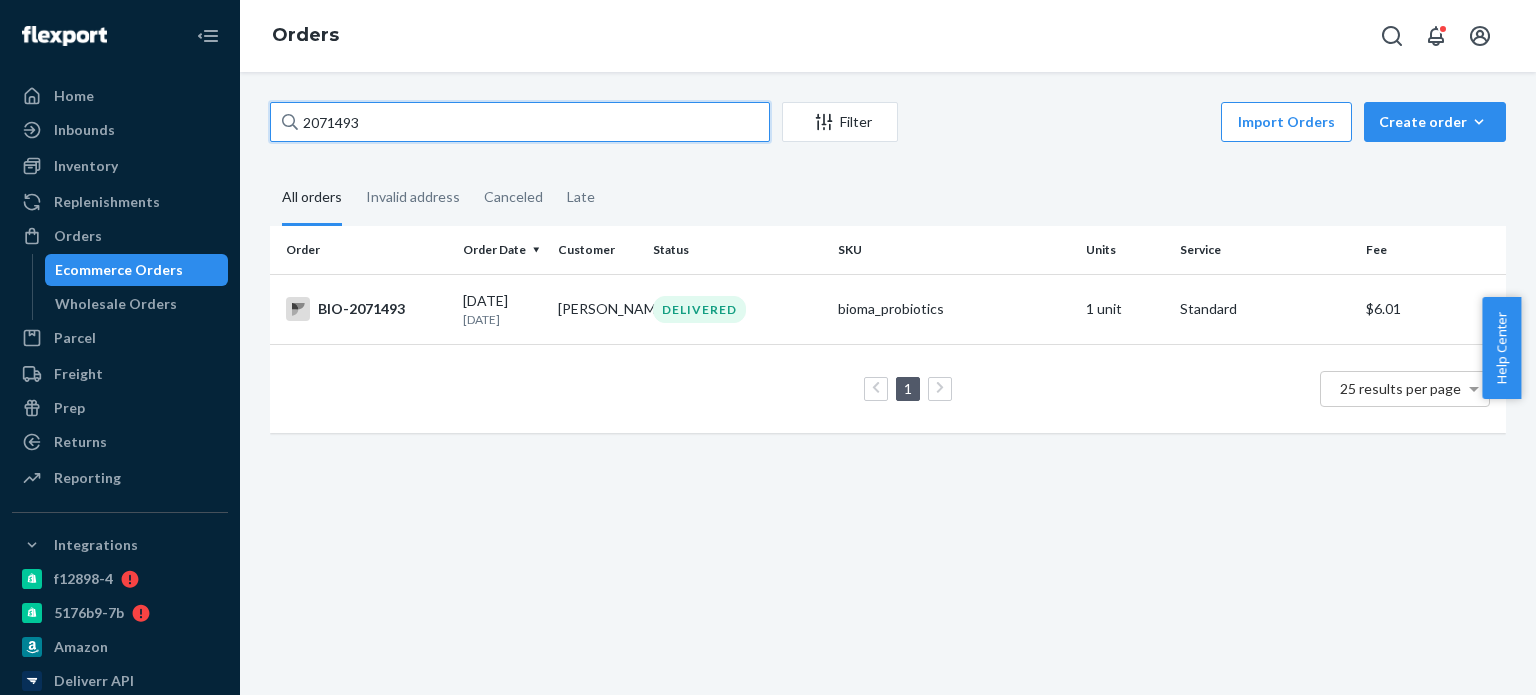 click on "2071493" at bounding box center [520, 122] 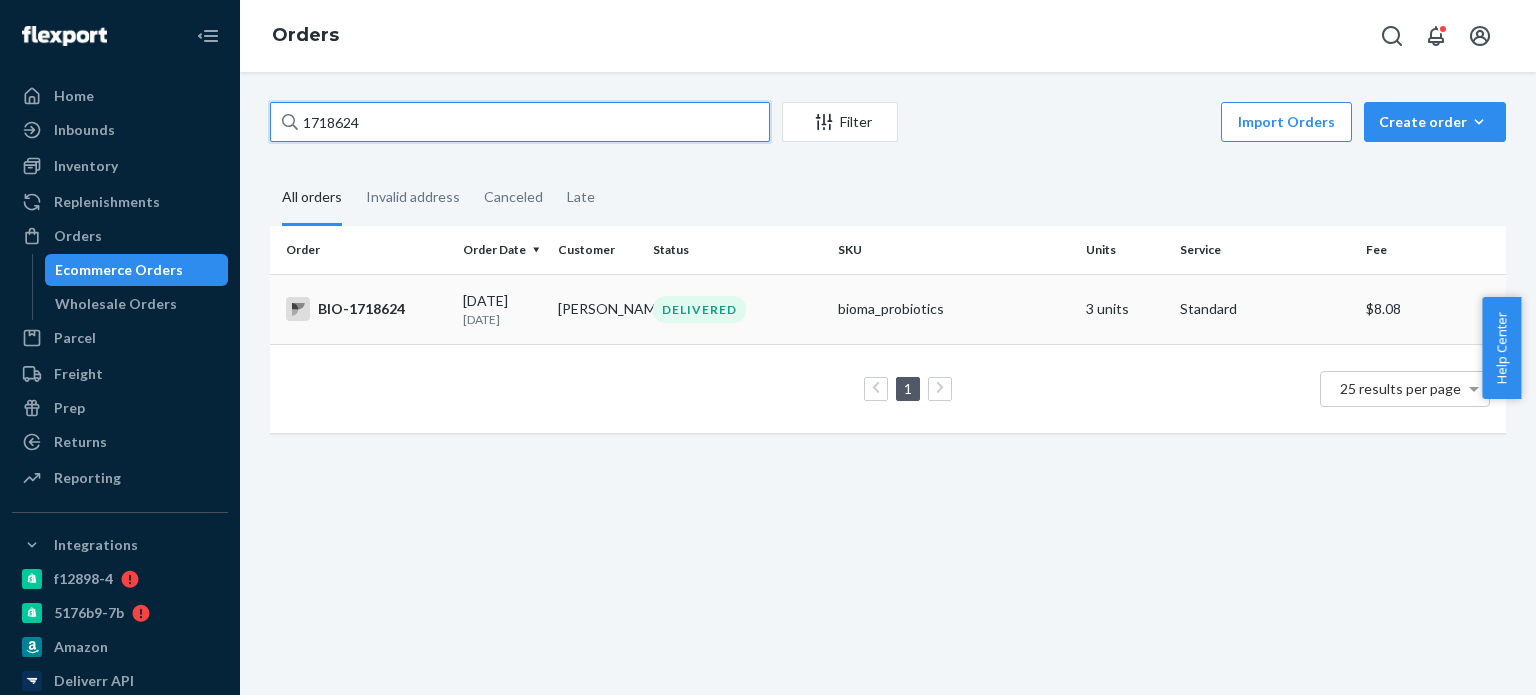 type on "1718624" 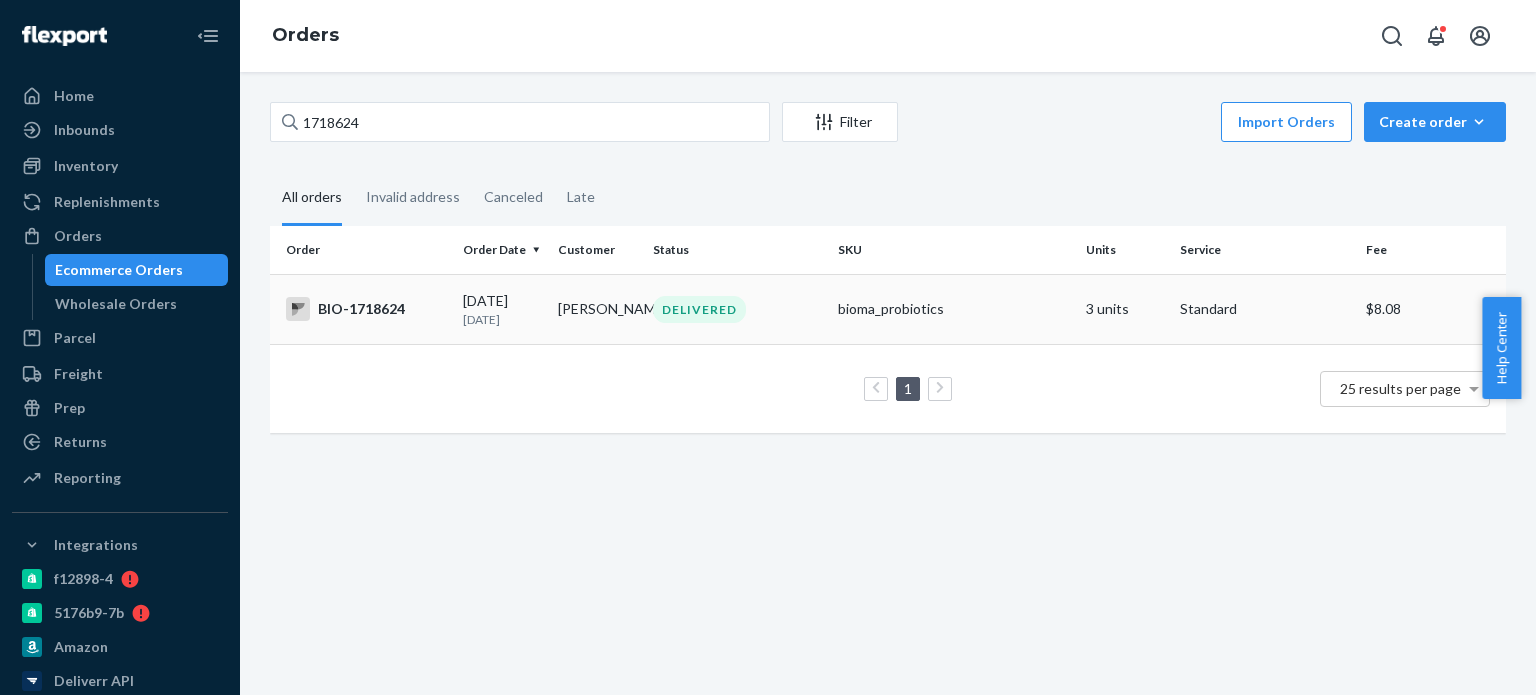 click on "BIO-1718624" at bounding box center (366, 309) 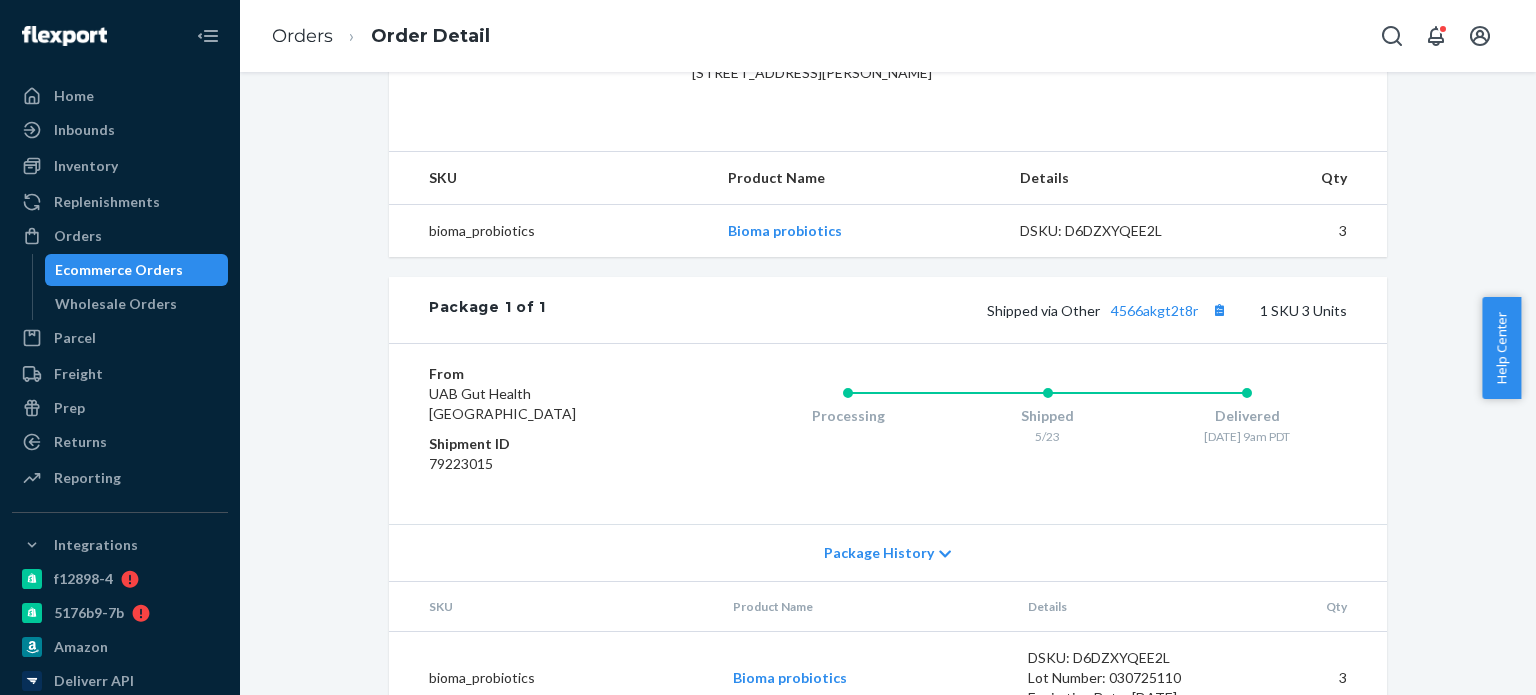 scroll, scrollTop: 600, scrollLeft: 0, axis: vertical 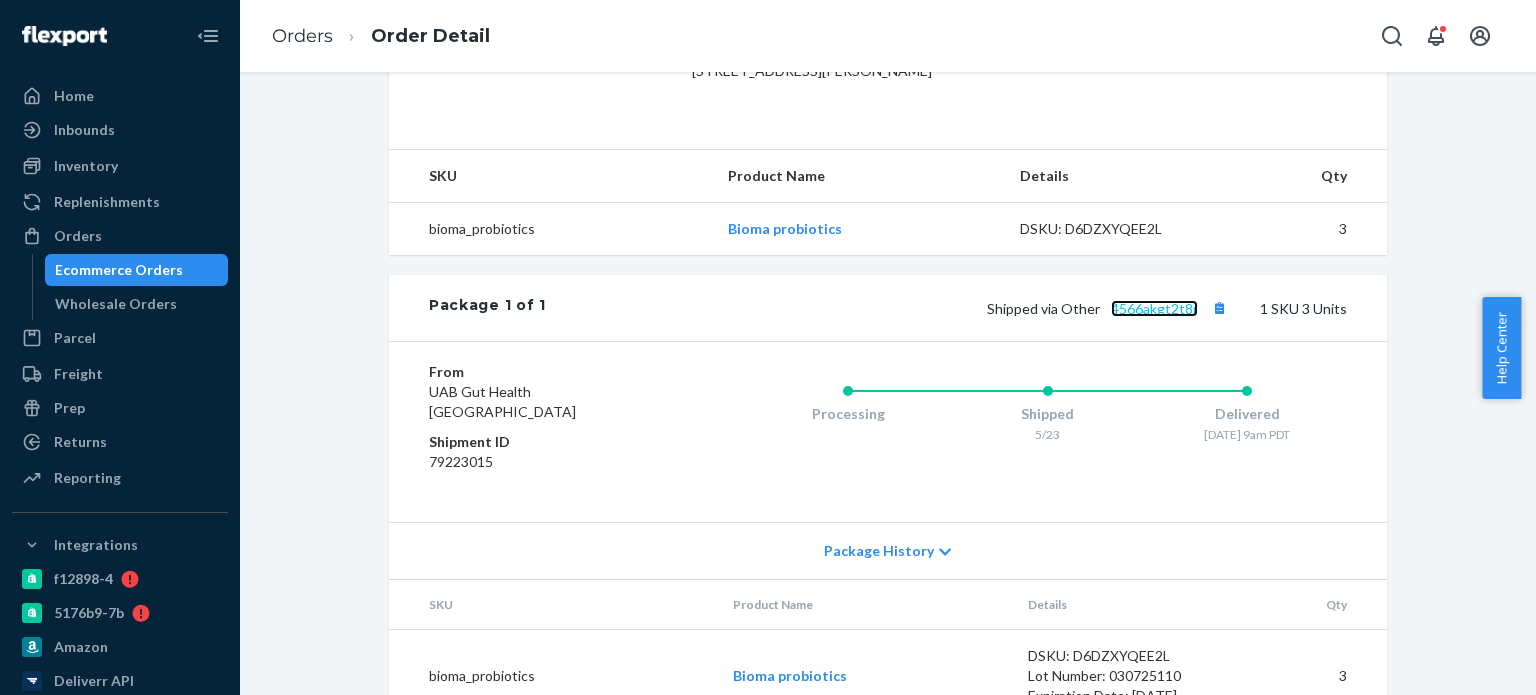 click on "4566akgt2t8r" at bounding box center [1154, 308] 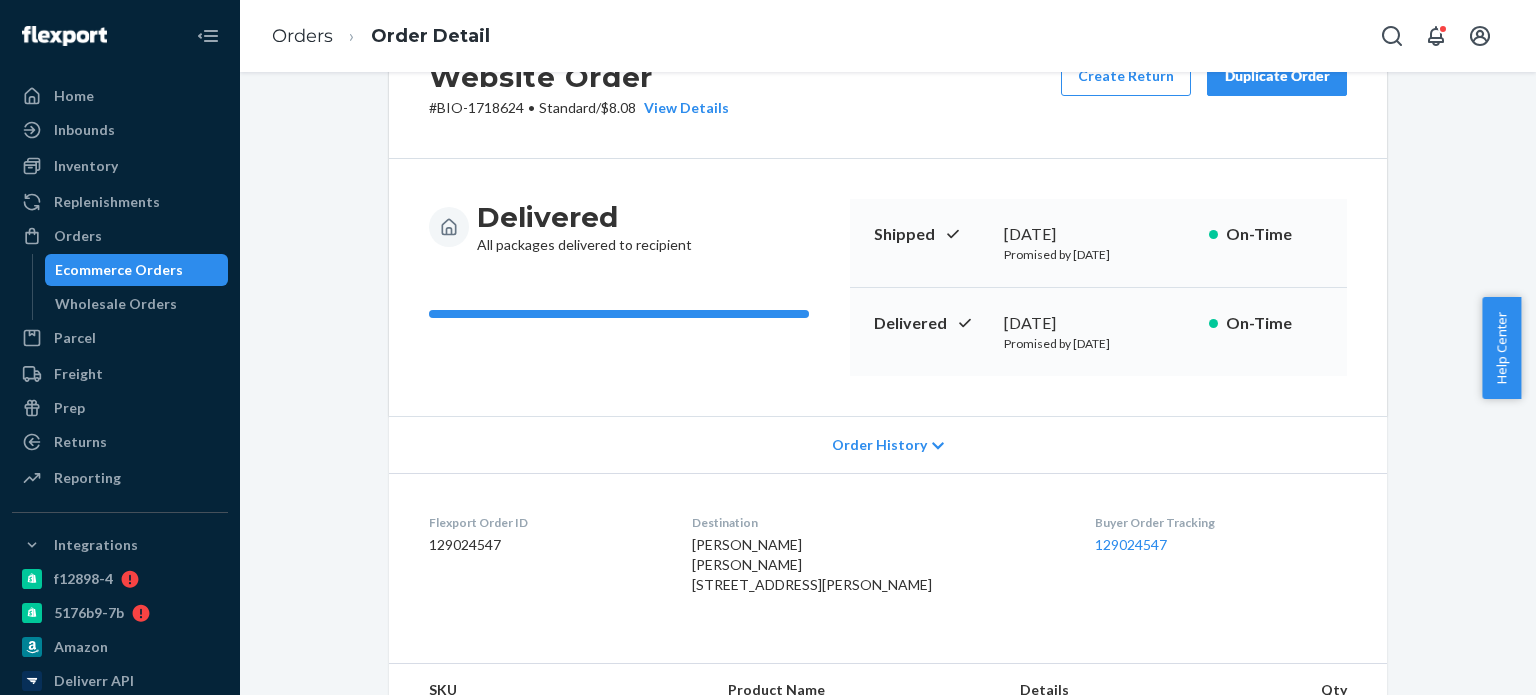 scroll, scrollTop: 0, scrollLeft: 0, axis: both 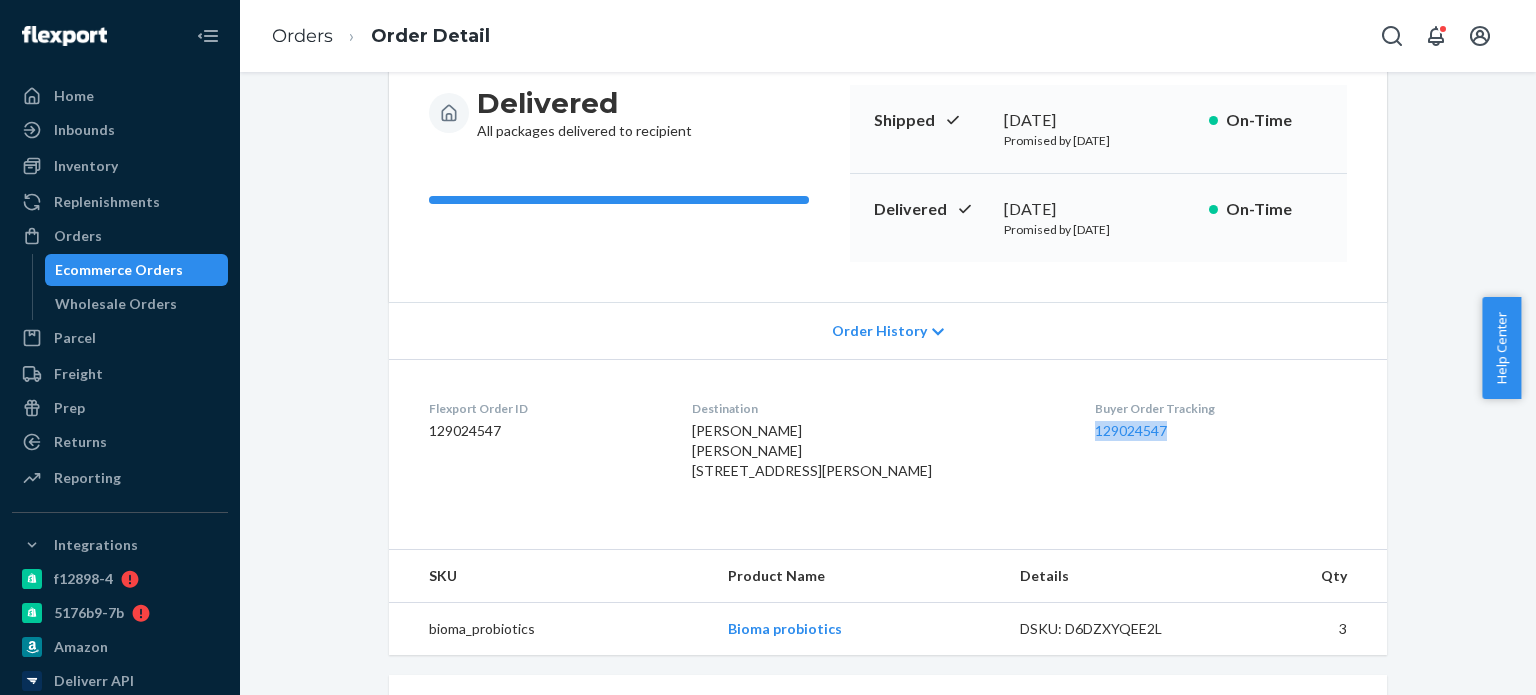 drag, startPoint x: 1212, startPoint y: 428, endPoint x: 1064, endPoint y: 423, distance: 148.08444 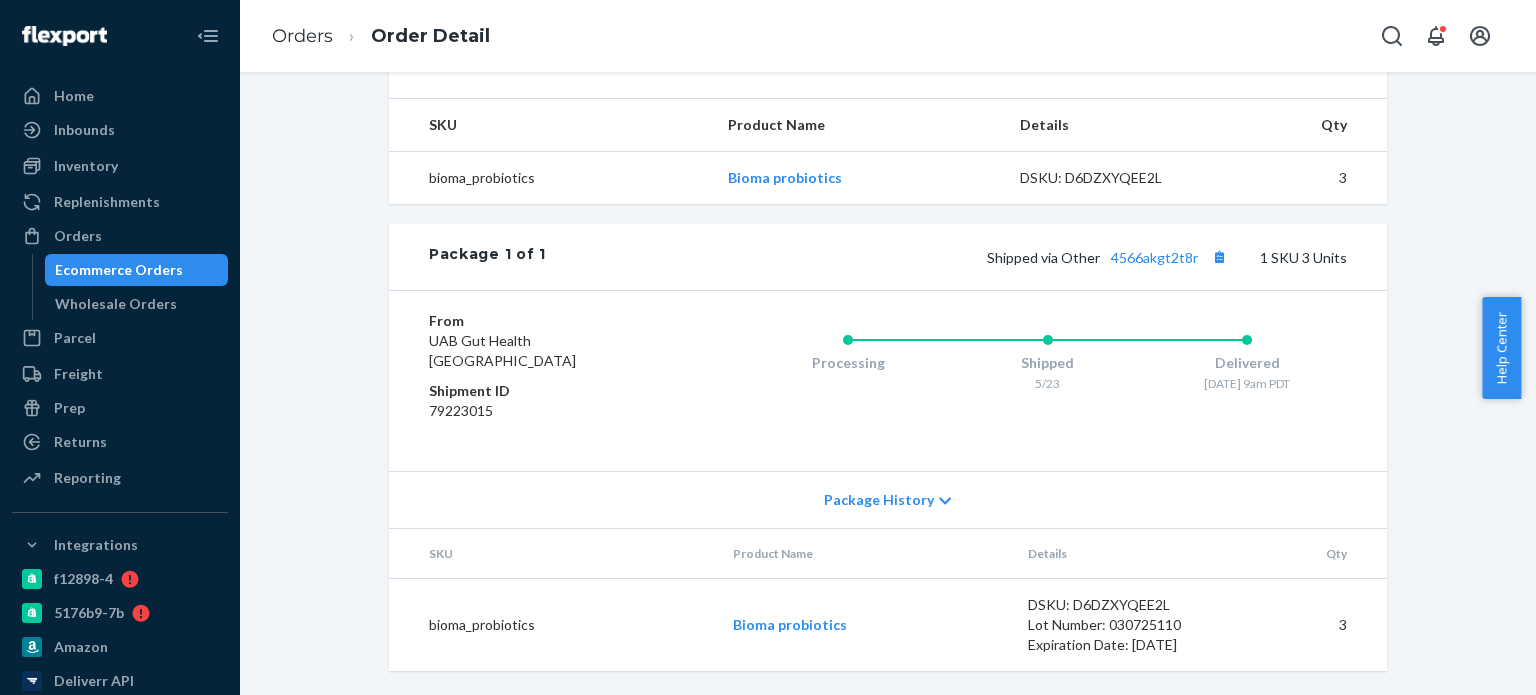 scroll, scrollTop: 688, scrollLeft: 0, axis: vertical 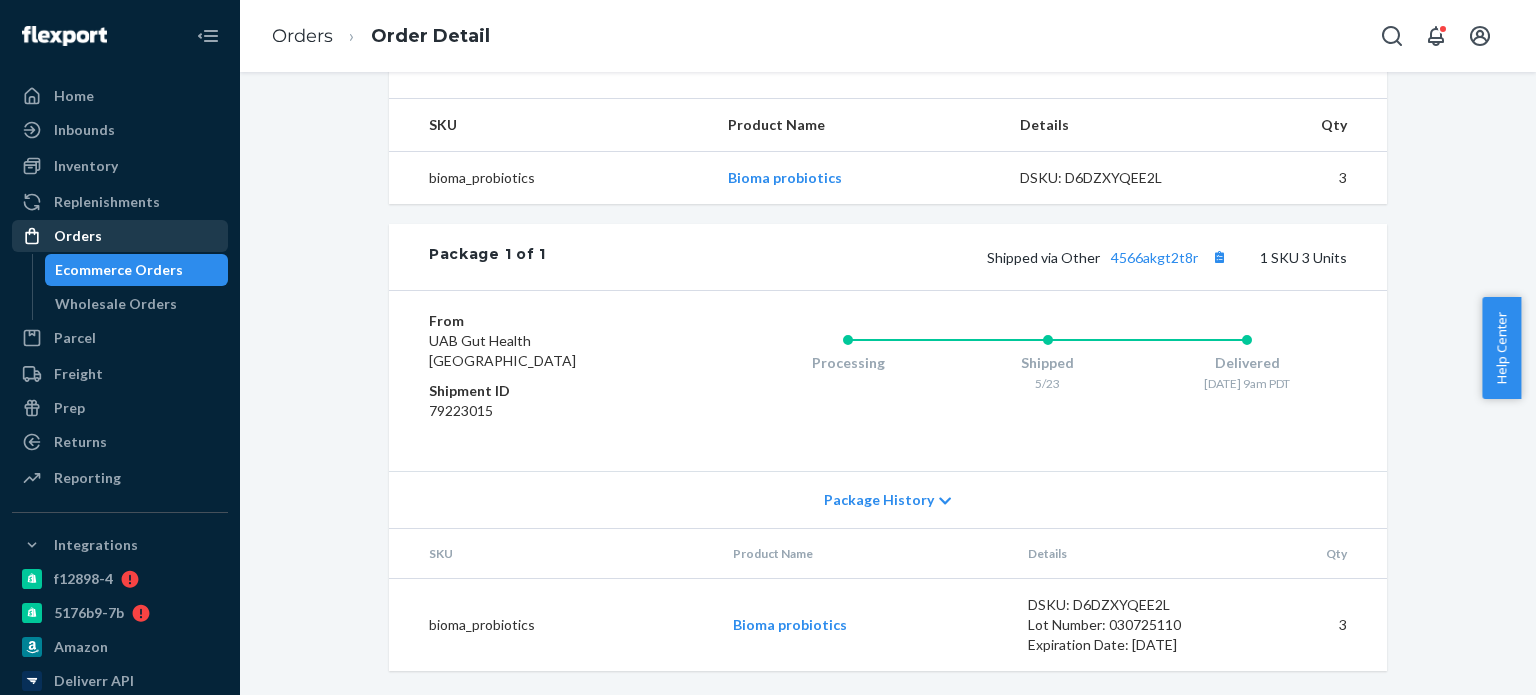 click on "Orders" at bounding box center (120, 236) 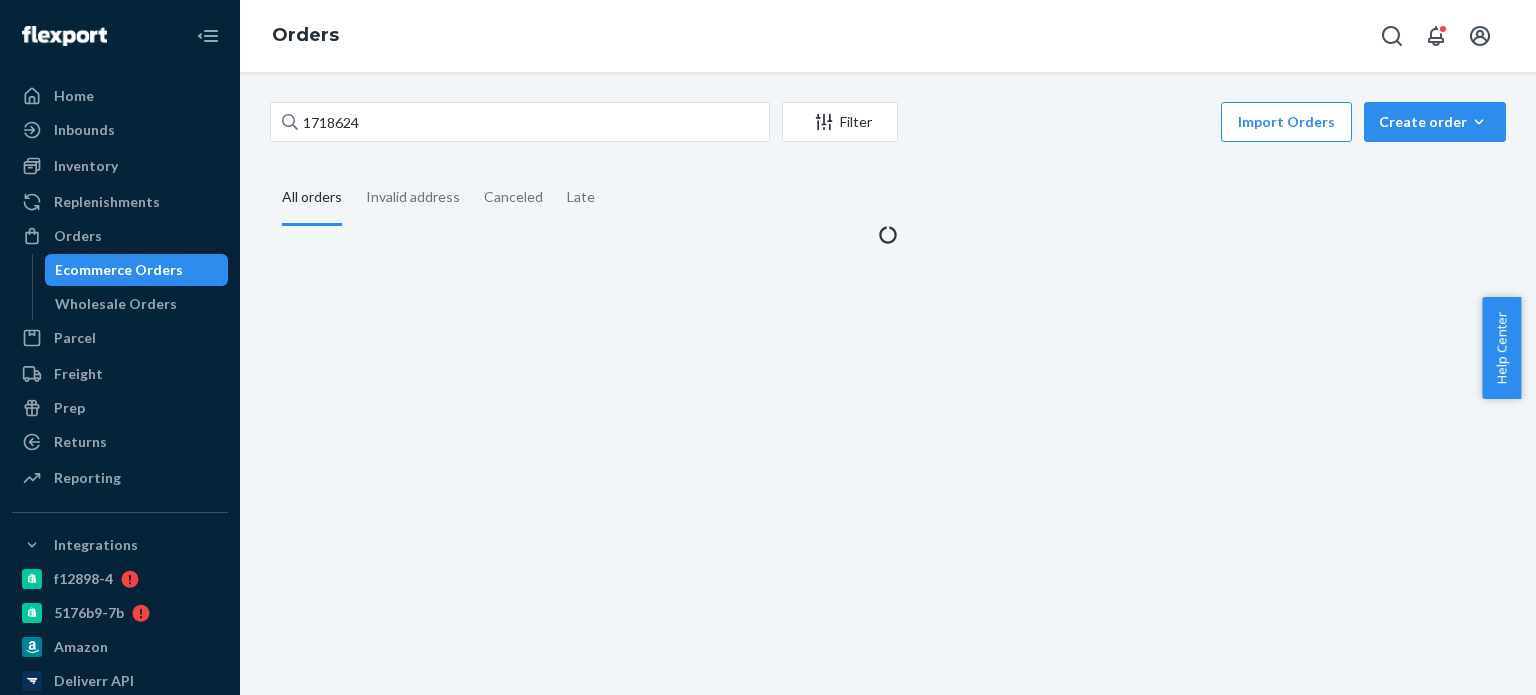 scroll, scrollTop: 0, scrollLeft: 0, axis: both 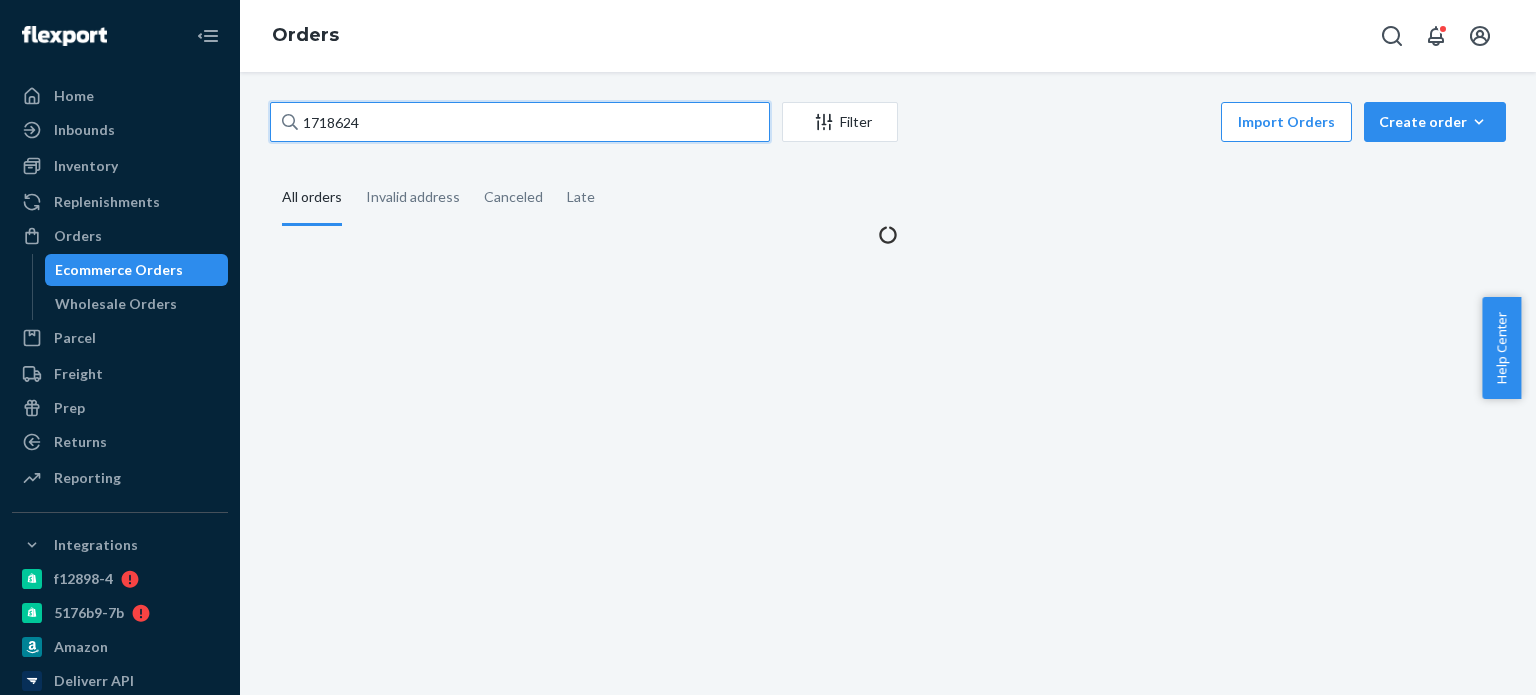 click on "1718624" at bounding box center (520, 122) 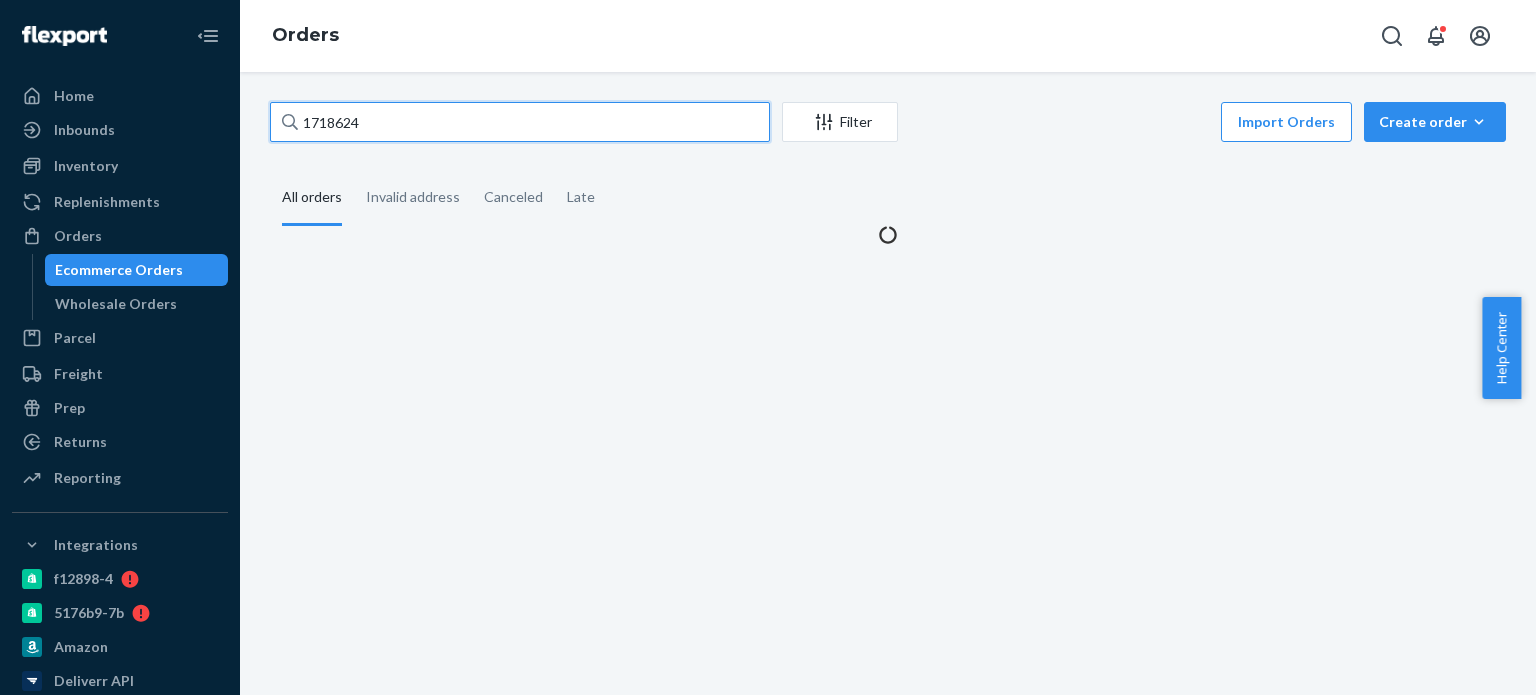 click on "1718624" at bounding box center (520, 122) 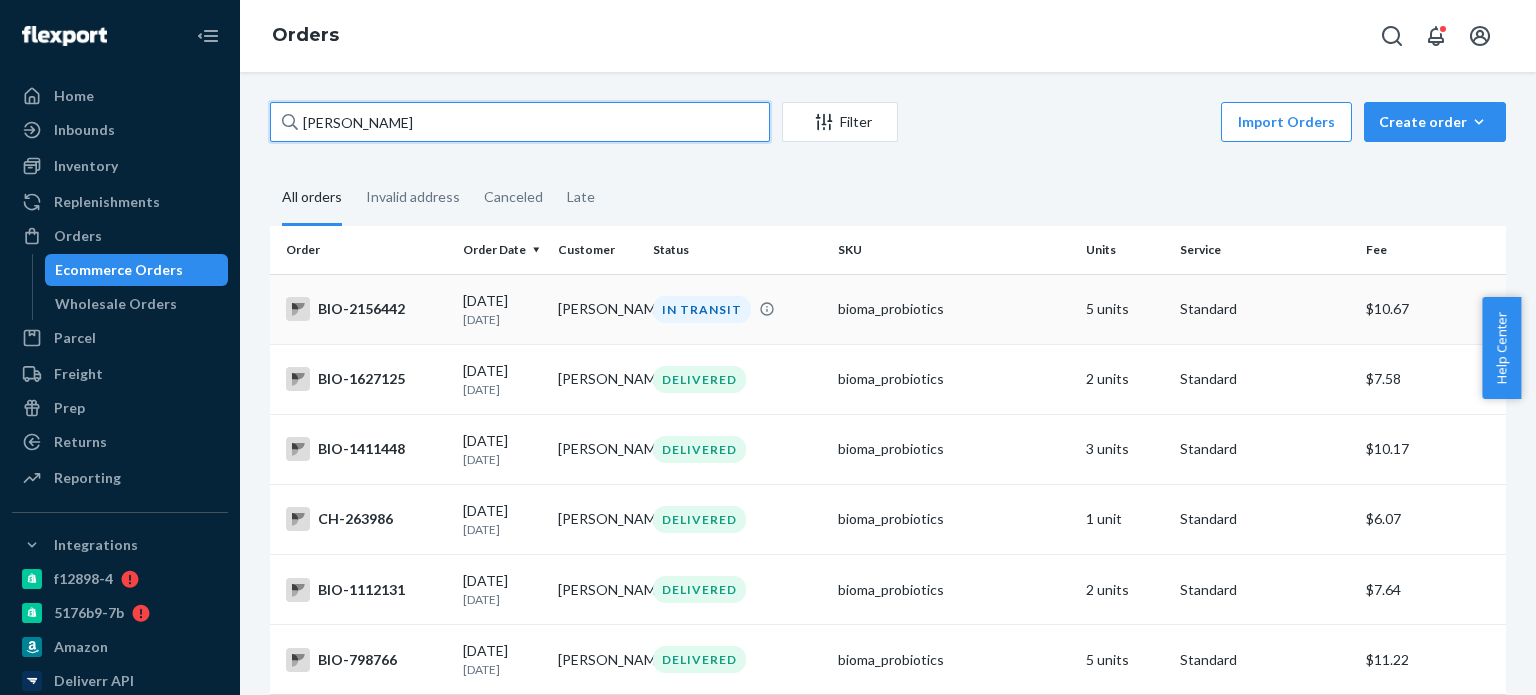 type on "deon wilson" 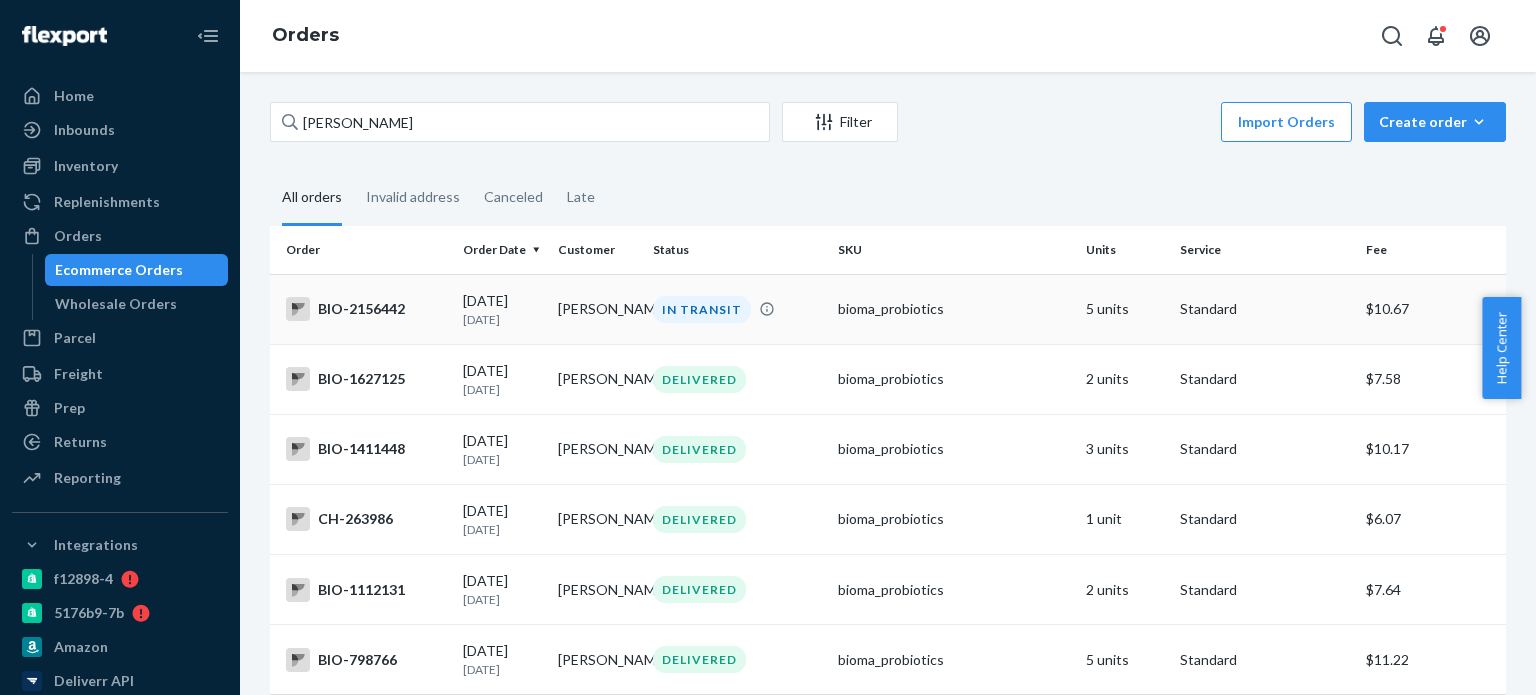 click on "BIO-2156442" at bounding box center (366, 309) 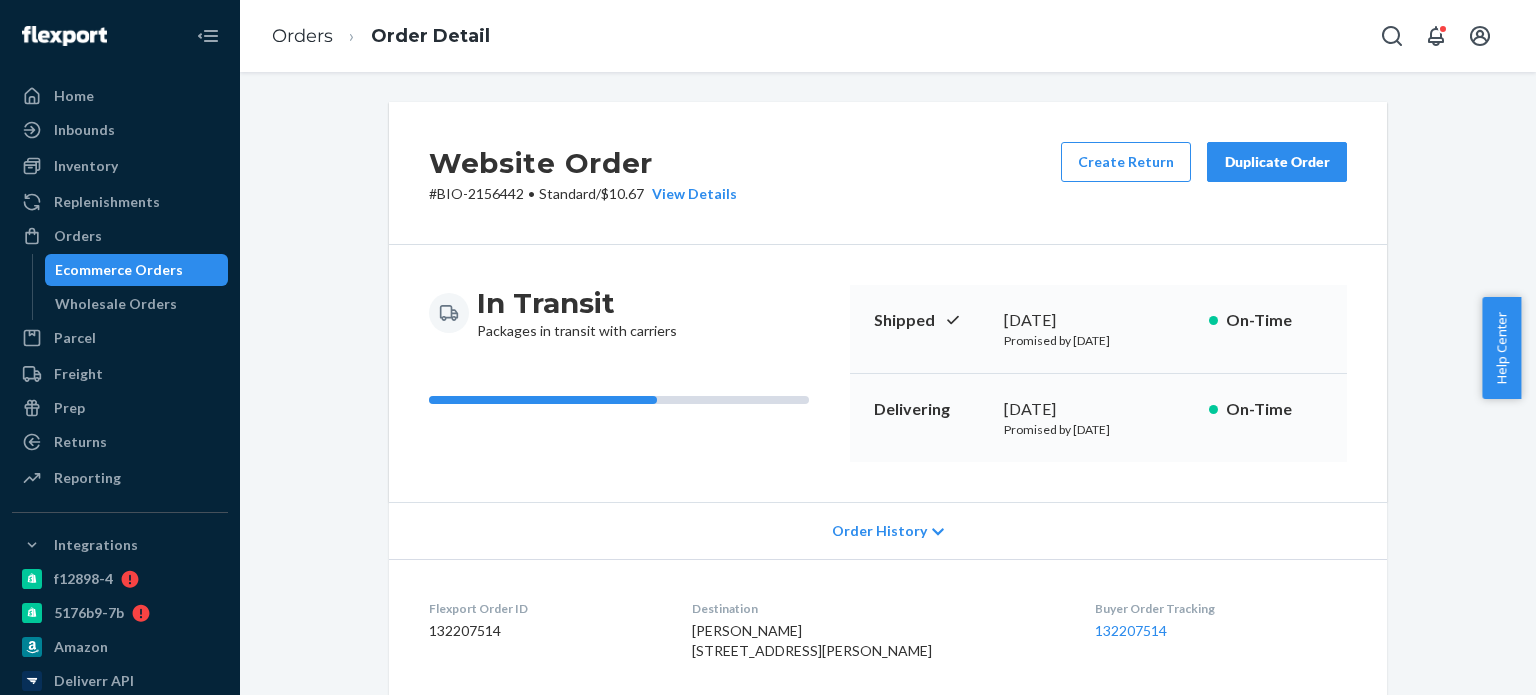 click on "# BIO-2156442 • Standard  /  $10.67 View Details" at bounding box center [583, 194] 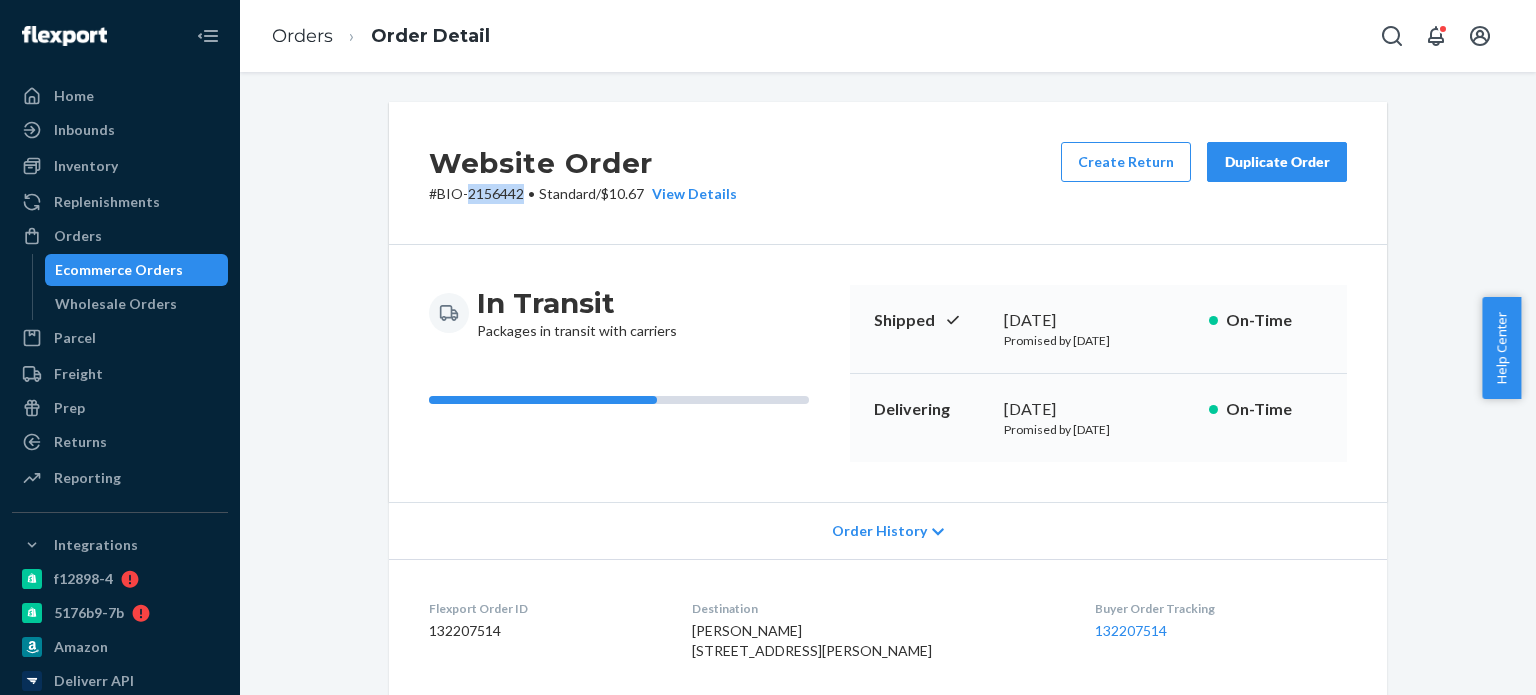 click on "# BIO-2156442 • Standard  /  $10.67 View Details" at bounding box center (583, 194) 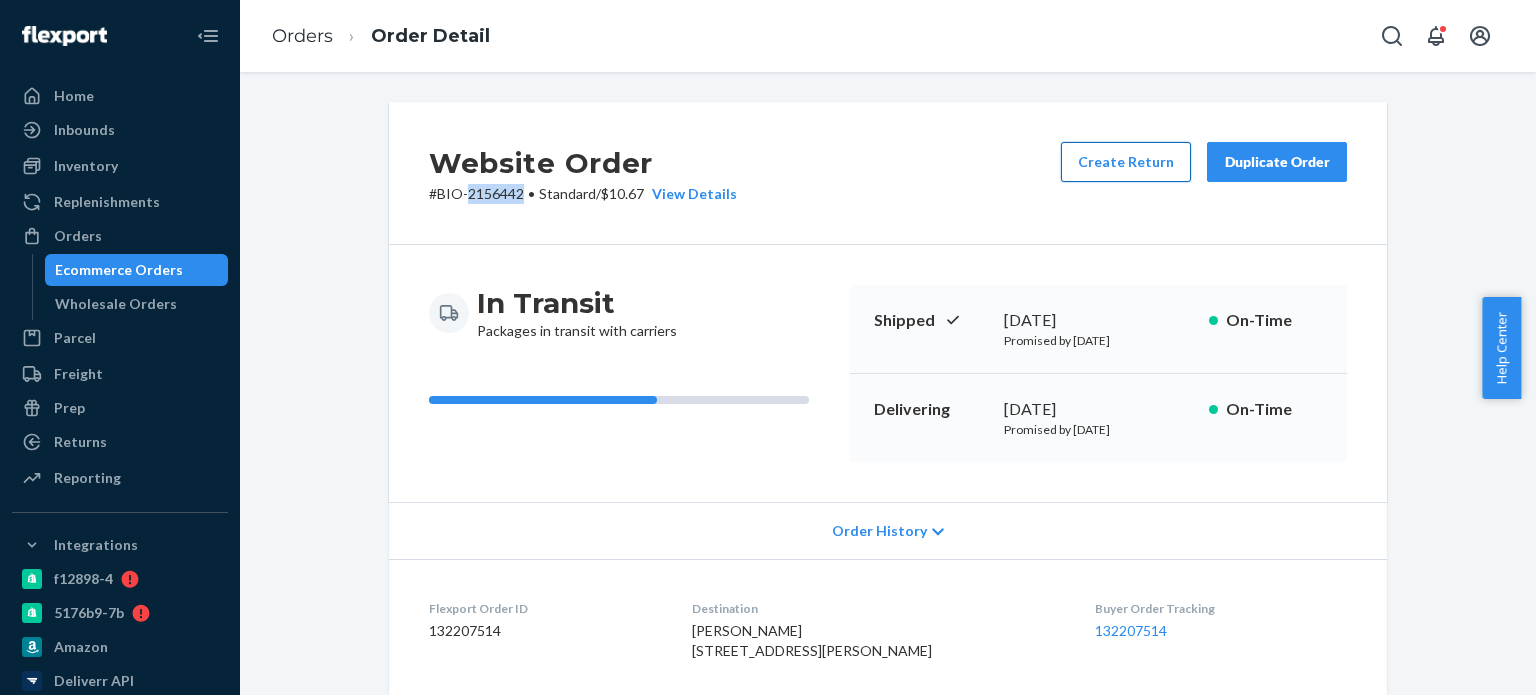 click on "Create Return" at bounding box center (1126, 162) 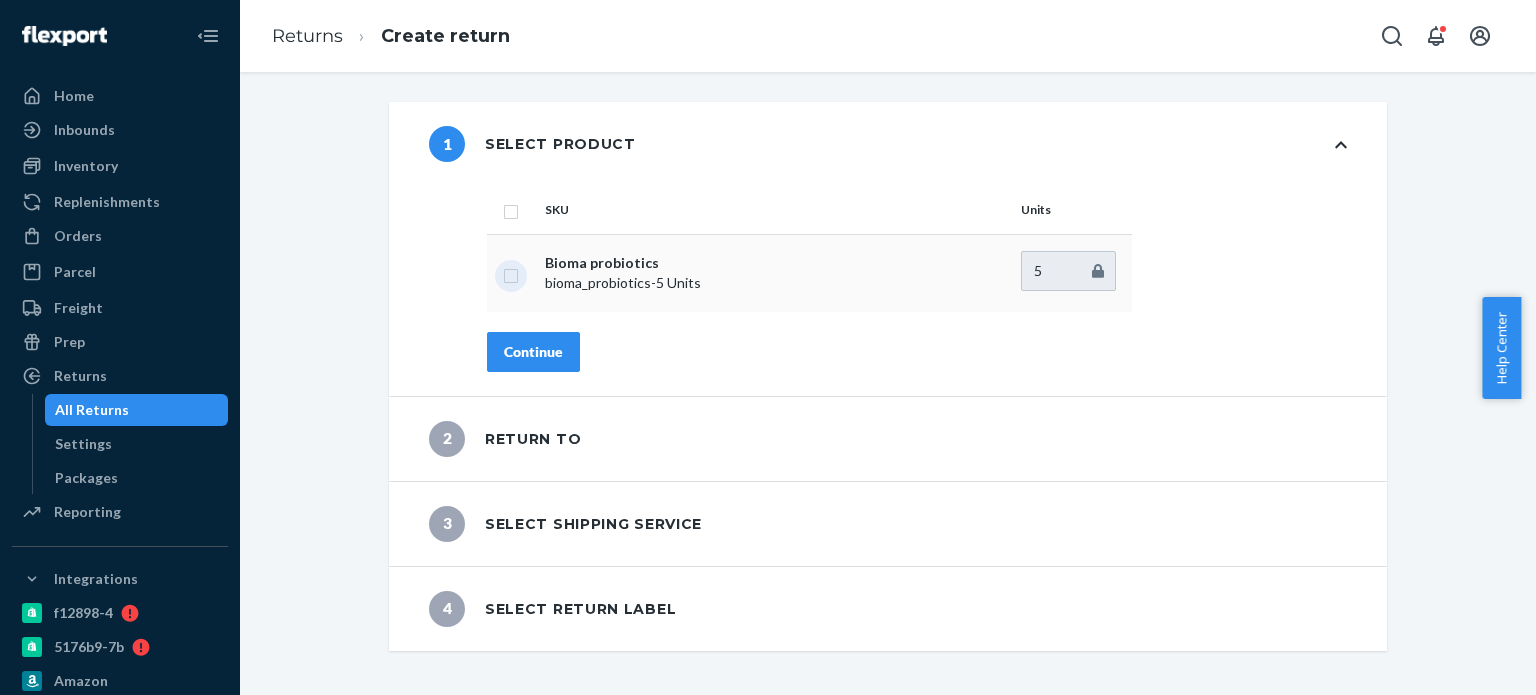 click at bounding box center (511, 273) 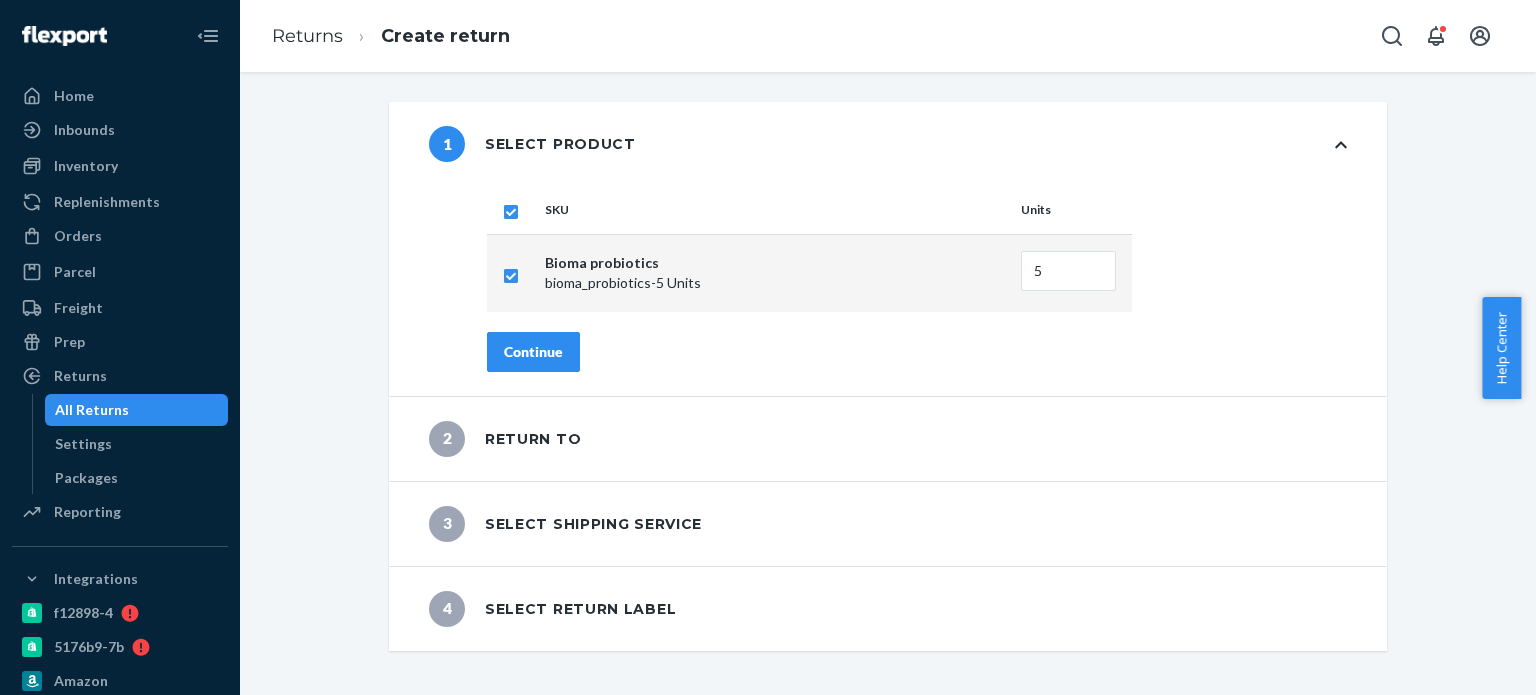click on "Continue" at bounding box center [533, 352] 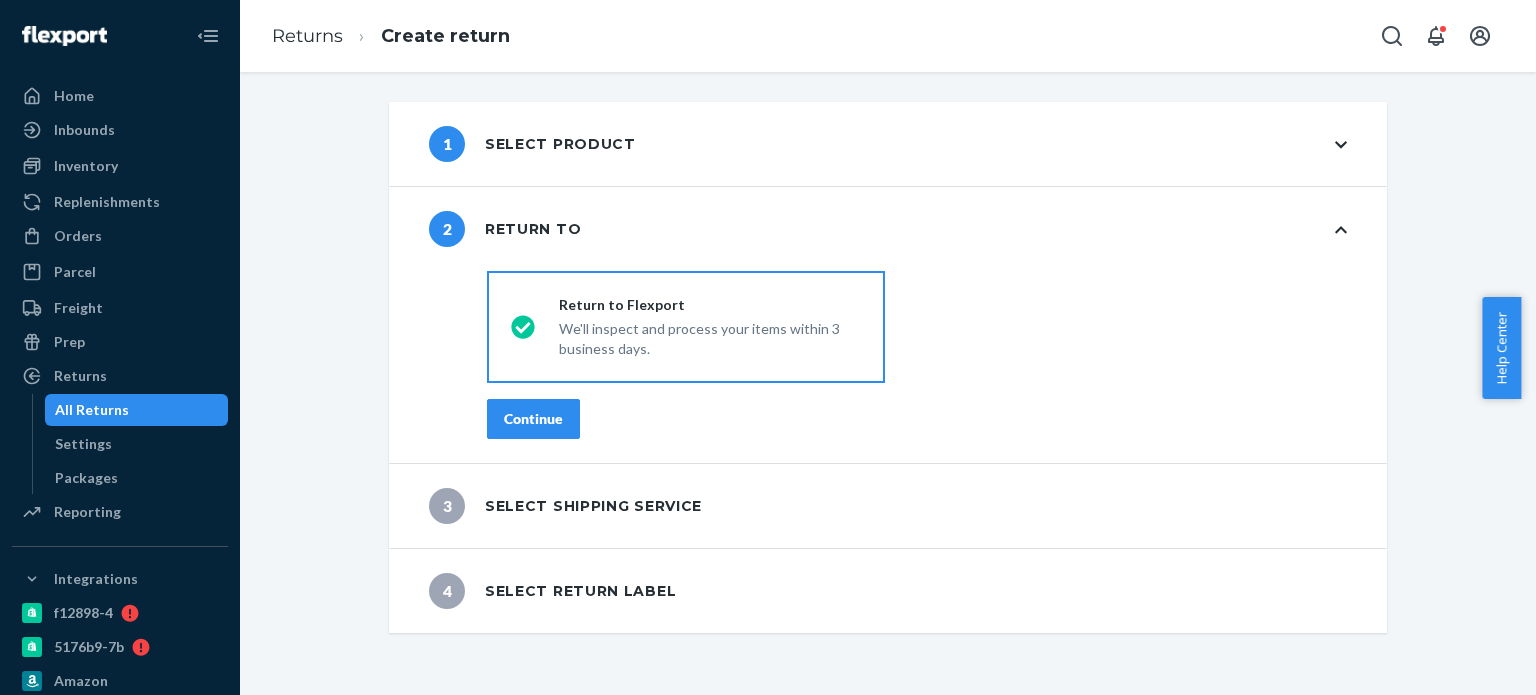 click on "Continue" at bounding box center (533, 419) 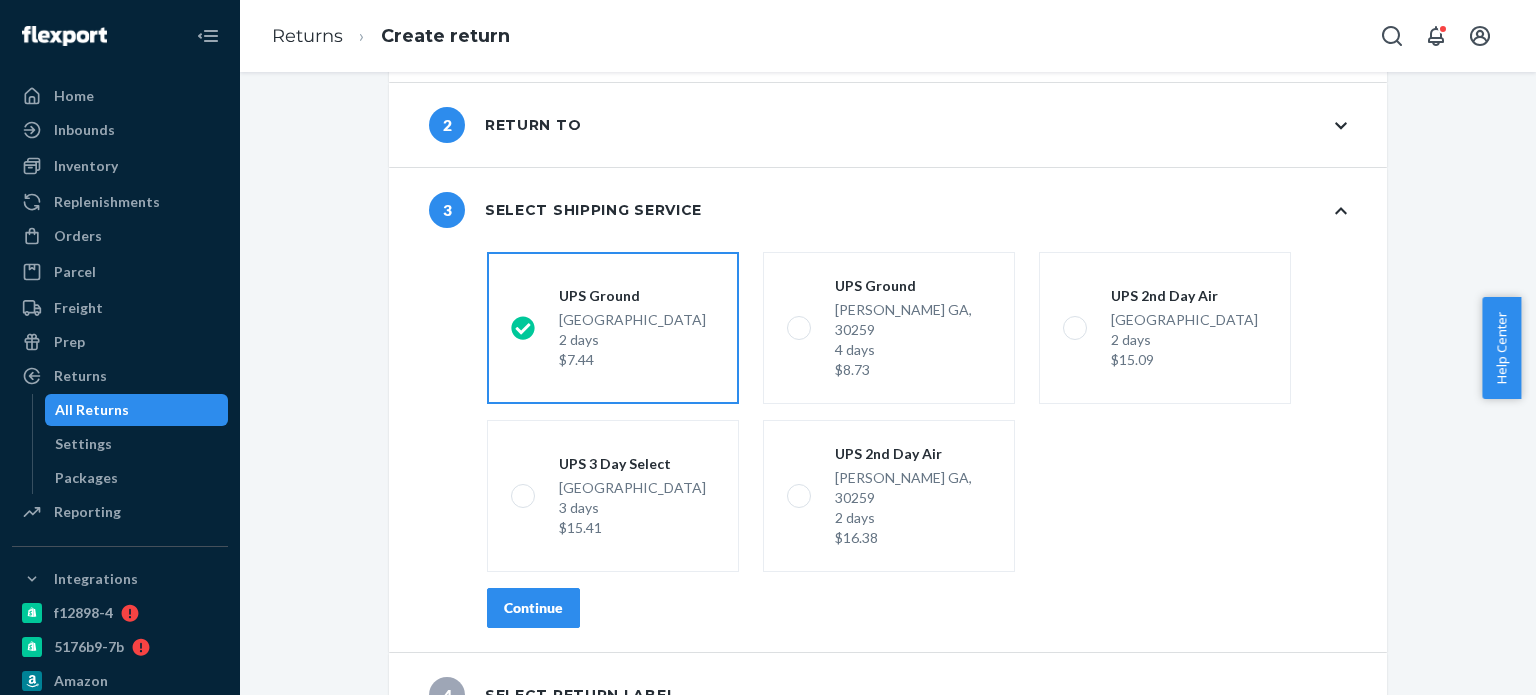 scroll, scrollTop: 104, scrollLeft: 0, axis: vertical 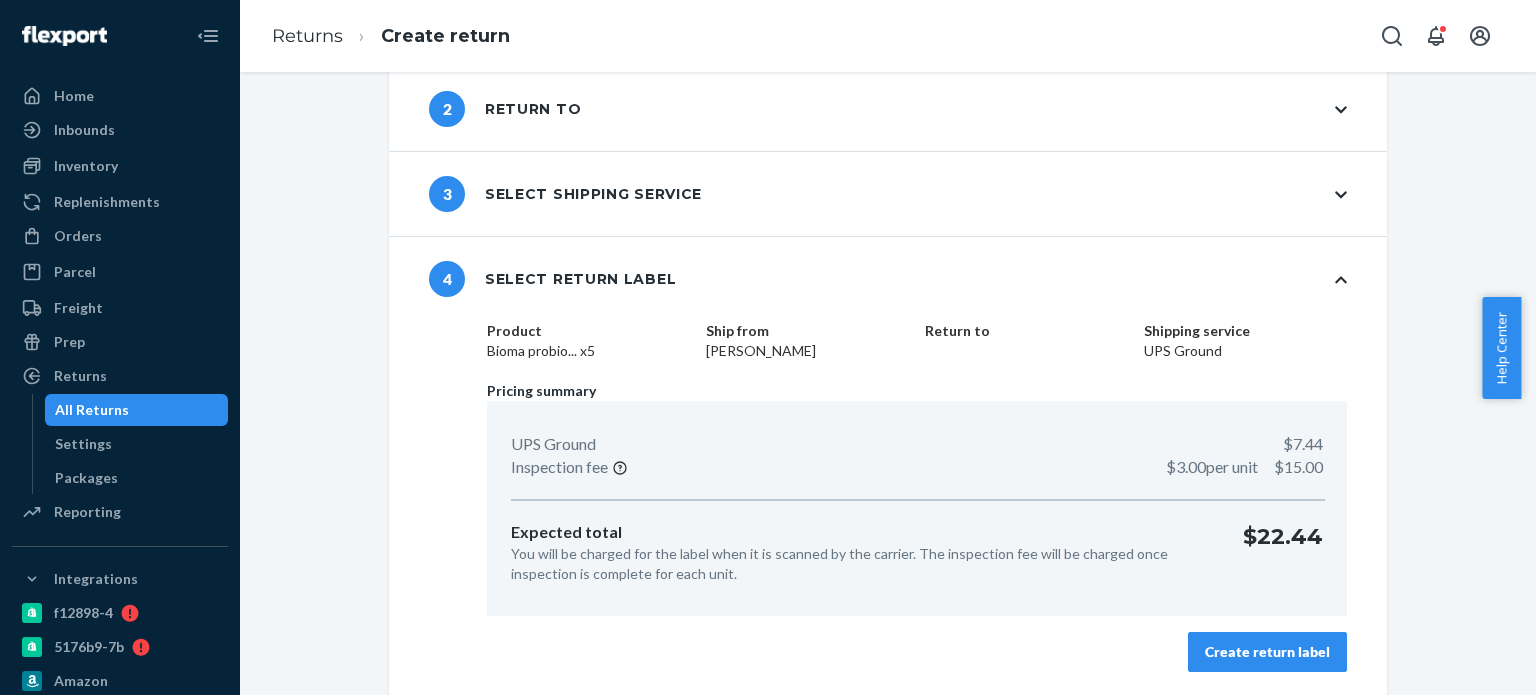 click on "Create return label" at bounding box center (1267, 652) 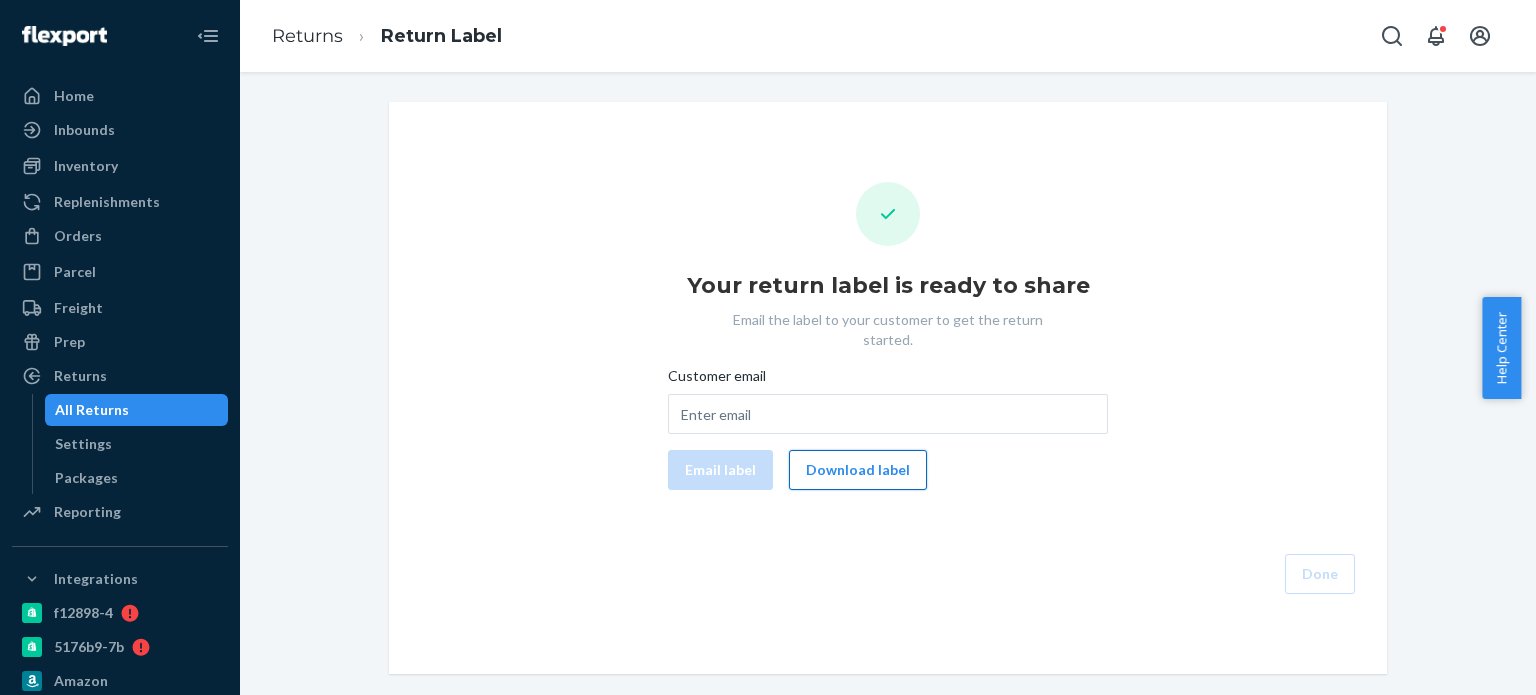 click on "Download label" at bounding box center [858, 470] 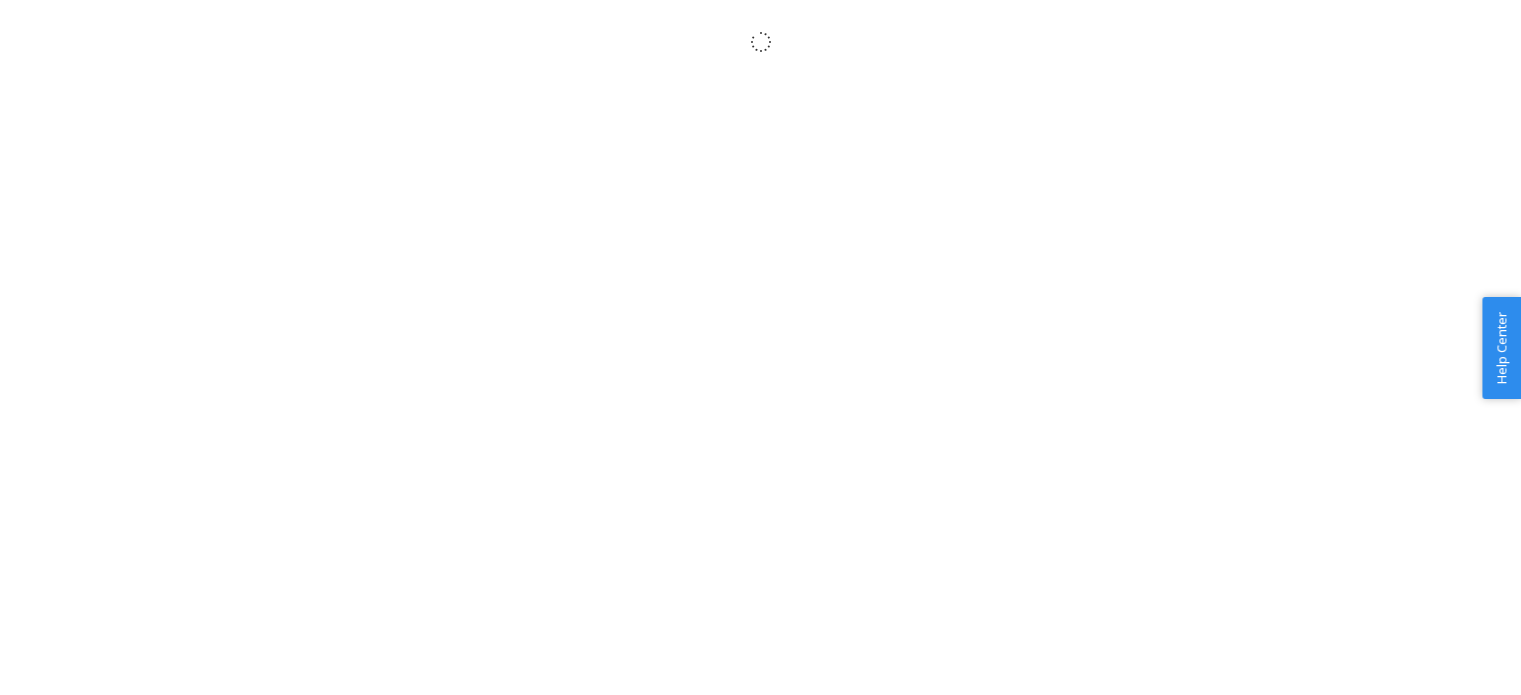 scroll, scrollTop: 0, scrollLeft: 0, axis: both 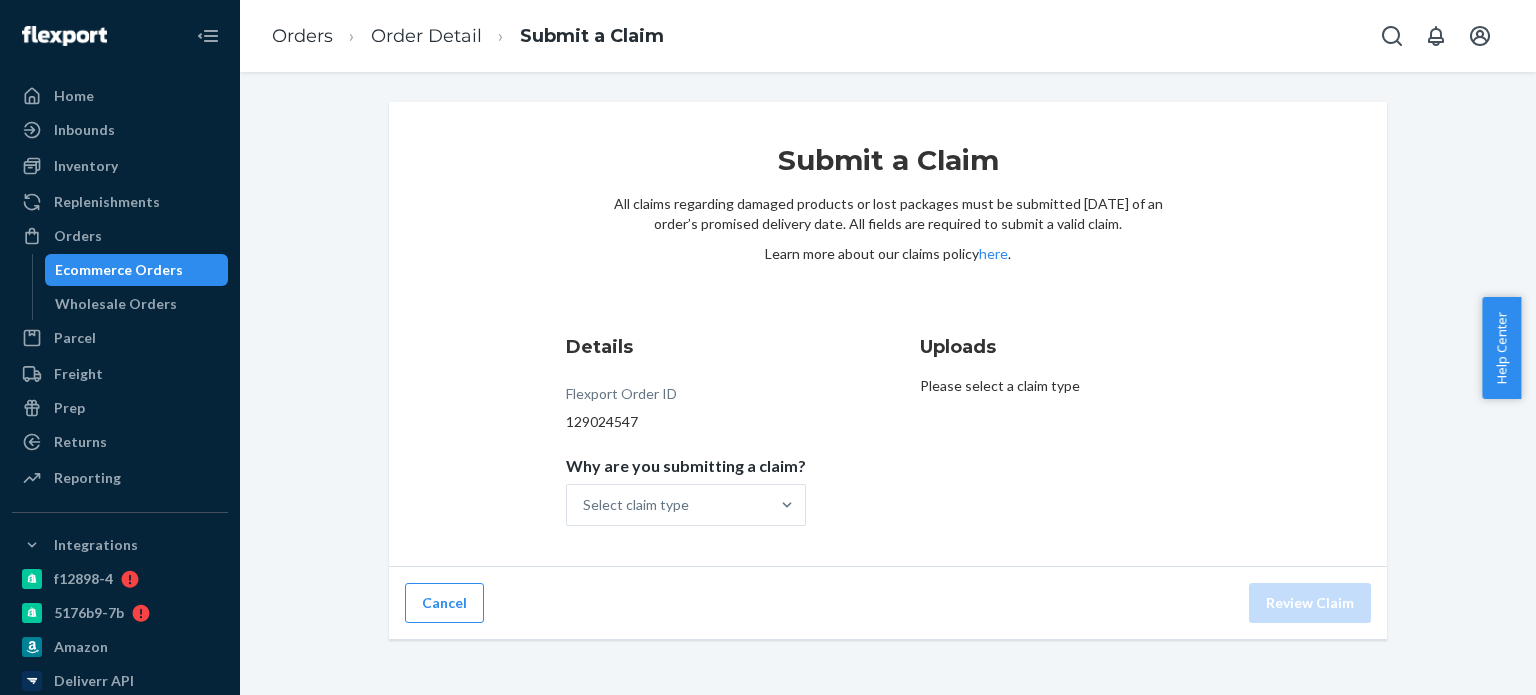 drag, startPoint x: 468, startPoint y: 367, endPoint x: 597, endPoint y: 460, distance: 159.0283 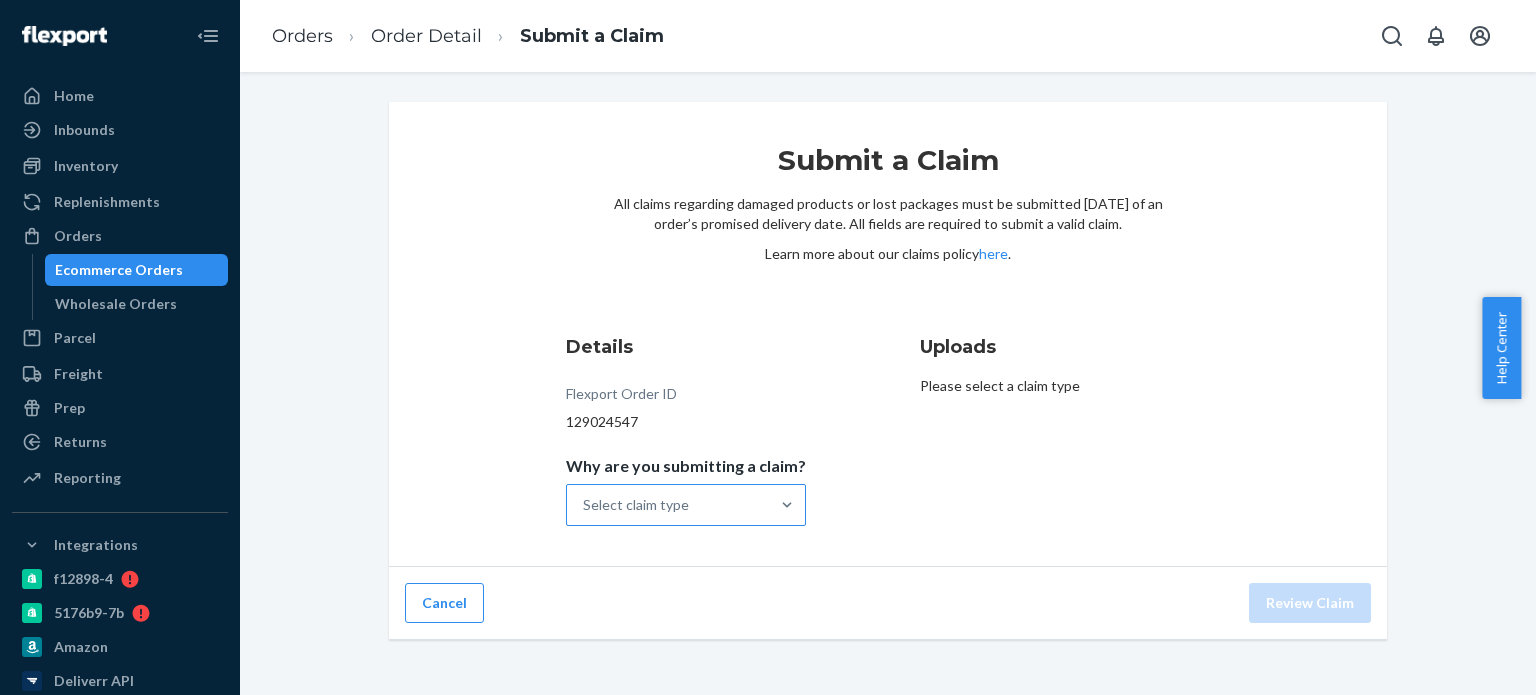 click on "Select claim type" at bounding box center (668, 505) 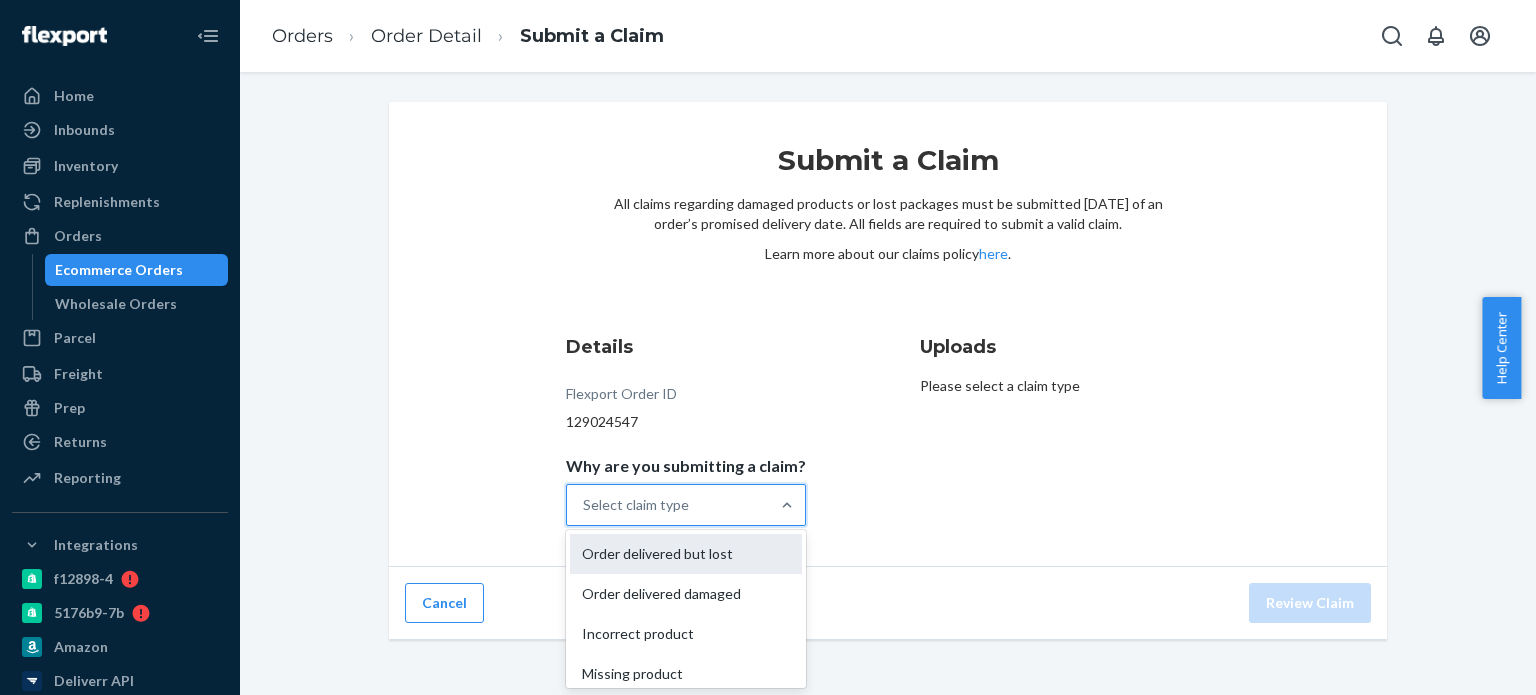 scroll, scrollTop: 10, scrollLeft: 0, axis: vertical 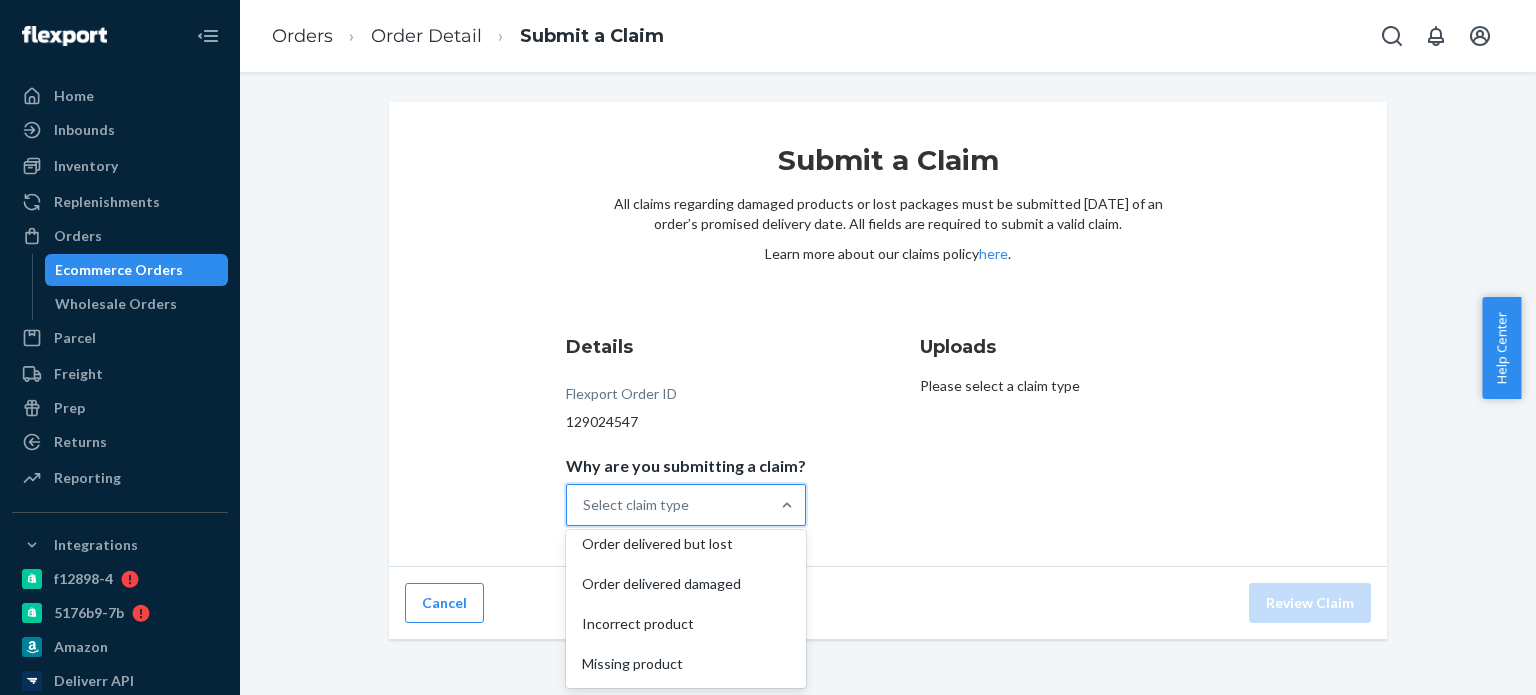 click on "Submit a Claim All claims regarding damaged products or lost packages must be submitted within 30 days of an order’s promised delivery date. All fields are required to submit a valid claim. Learn more about our claims policy  here . Details Flexport Order ID 129024547 Why are you submitting a claim?      option Order delivered but lost focused, 0 of 4. 4 results available. Use Up and Down to choose options, press Enter to select the currently focused option, press Escape to exit the menu, press Tab to select the option and exit the menu. Select claim type Order delivered but lost Order delivered damaged Incorrect product Missing product Uploads Please select a claim type" at bounding box center (888, 334) 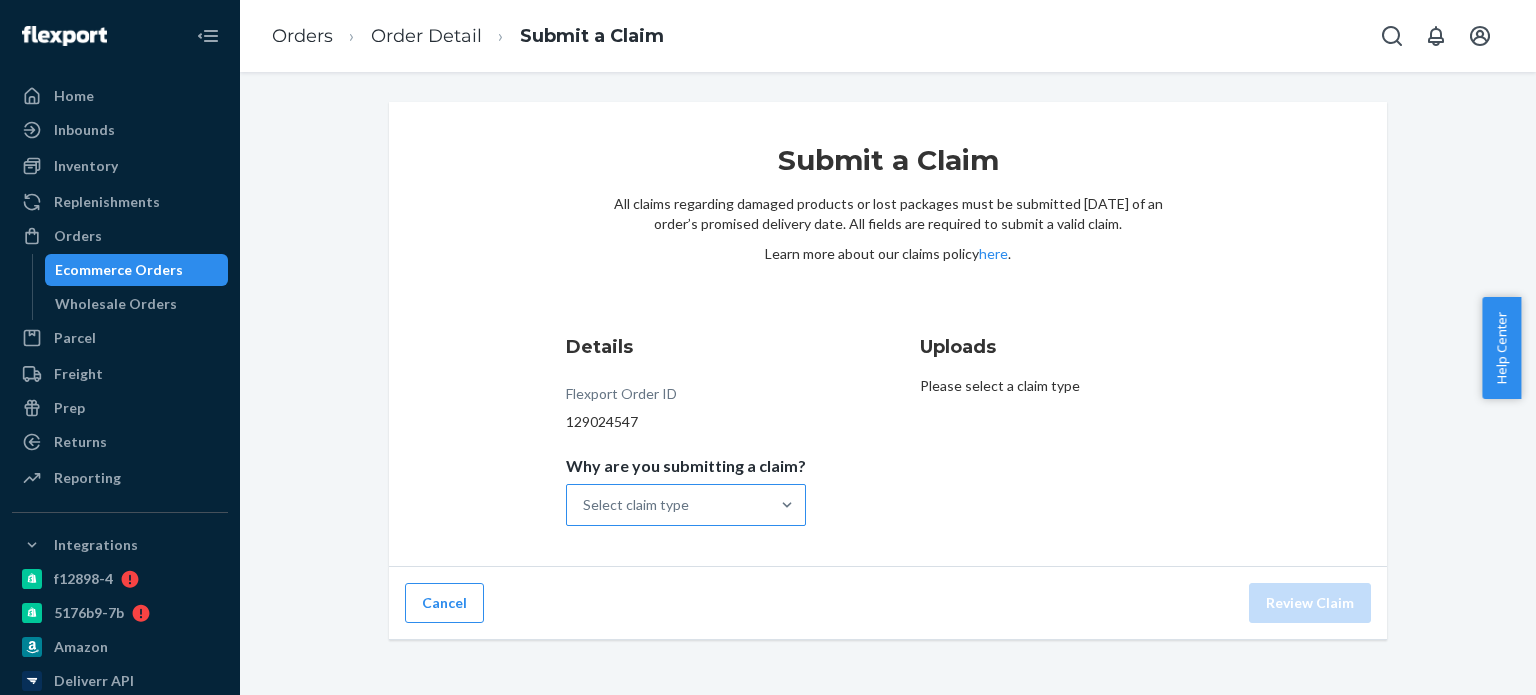 click on "Select claim type" at bounding box center (636, 505) 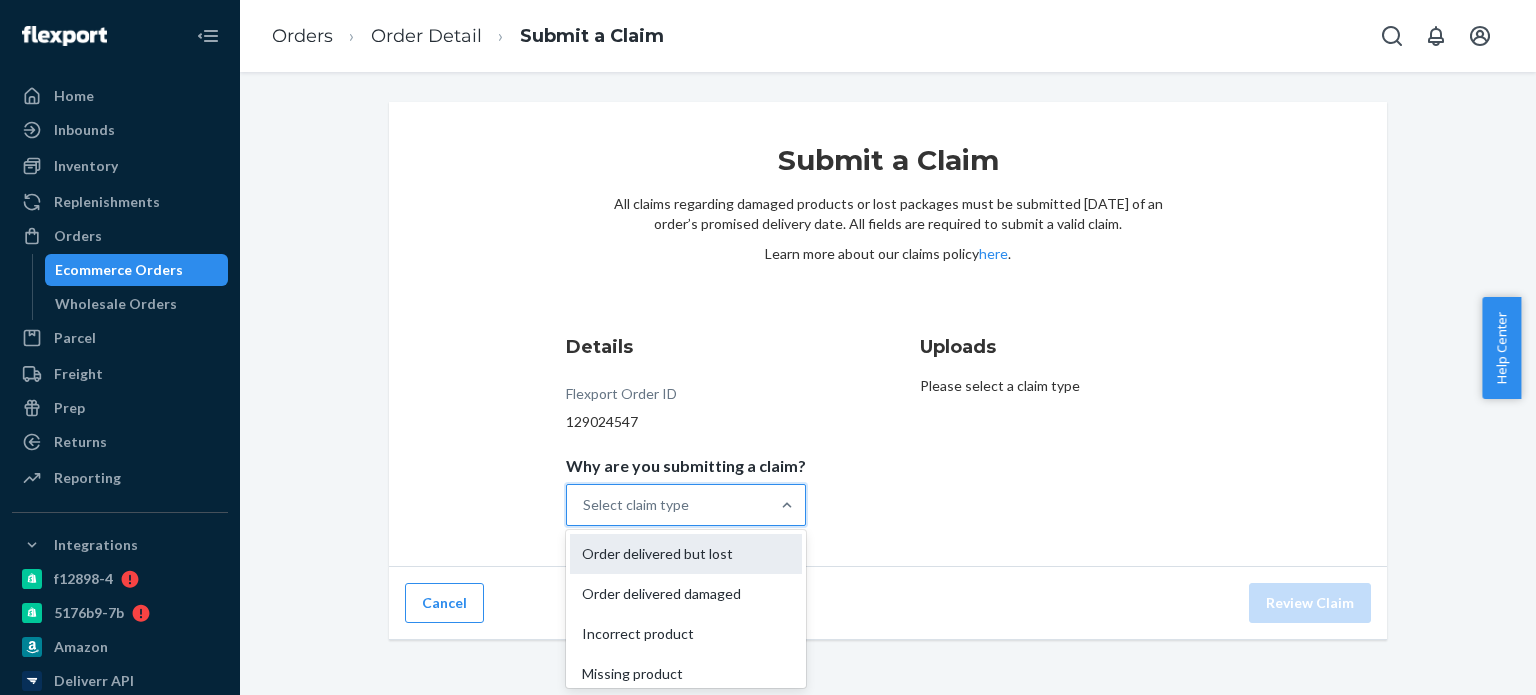 click on "Order delivered but lost" at bounding box center [686, 554] 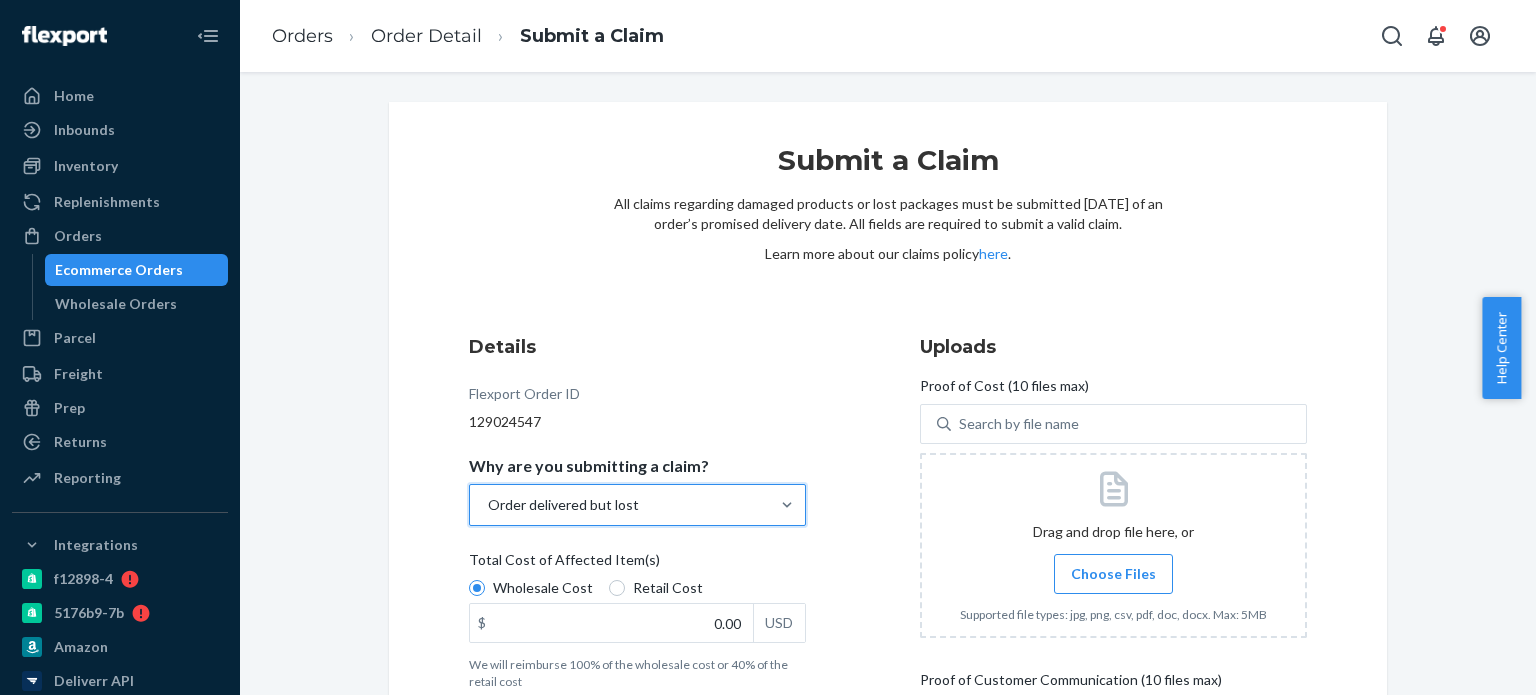 click on "Details Flexport Order ID 129024547 Why are you submitting a claim?   option Order delivered but lost, selected.     0 results available. Select is focused ,type to refine list, press Down to open the menu,  Order delivered but lost Total Cost of Affected Item(s) Wholesale Cost Retail Cost $ 0.00 USD We will reimburse 100% of the wholesale cost or 40% of the retail cost Uploads Proof of Cost (10 files max) Search by file name Drag and drop file here, or Choose Files Supported file types: jpg, png, csv, pdf, doc, docx.  Max: 5MB Proof of Customer Communication (10 files max) Drag and drop file here, or Choose Files Supported file types: jpg, png, csv, pdf, doc, docx.  Max: 5MB" at bounding box center (888, 616) 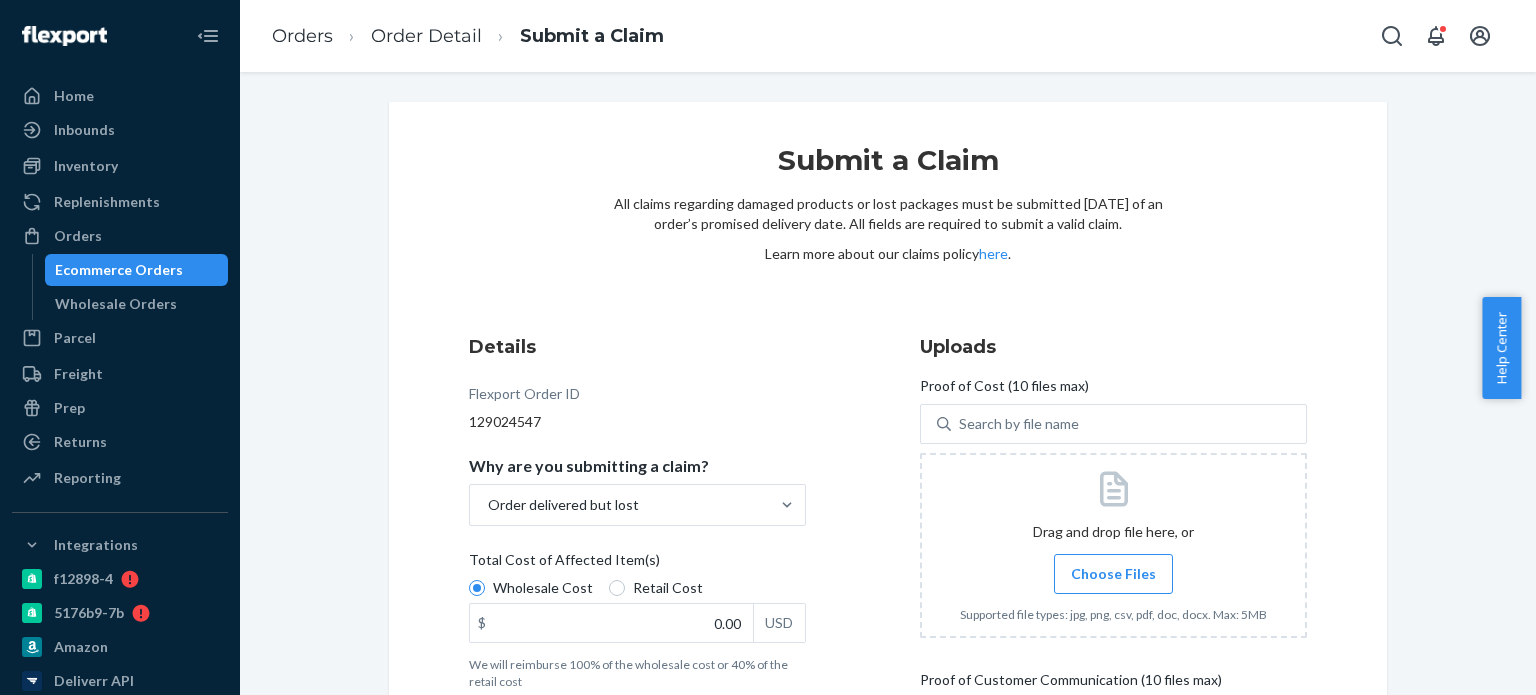 scroll, scrollTop: 200, scrollLeft: 0, axis: vertical 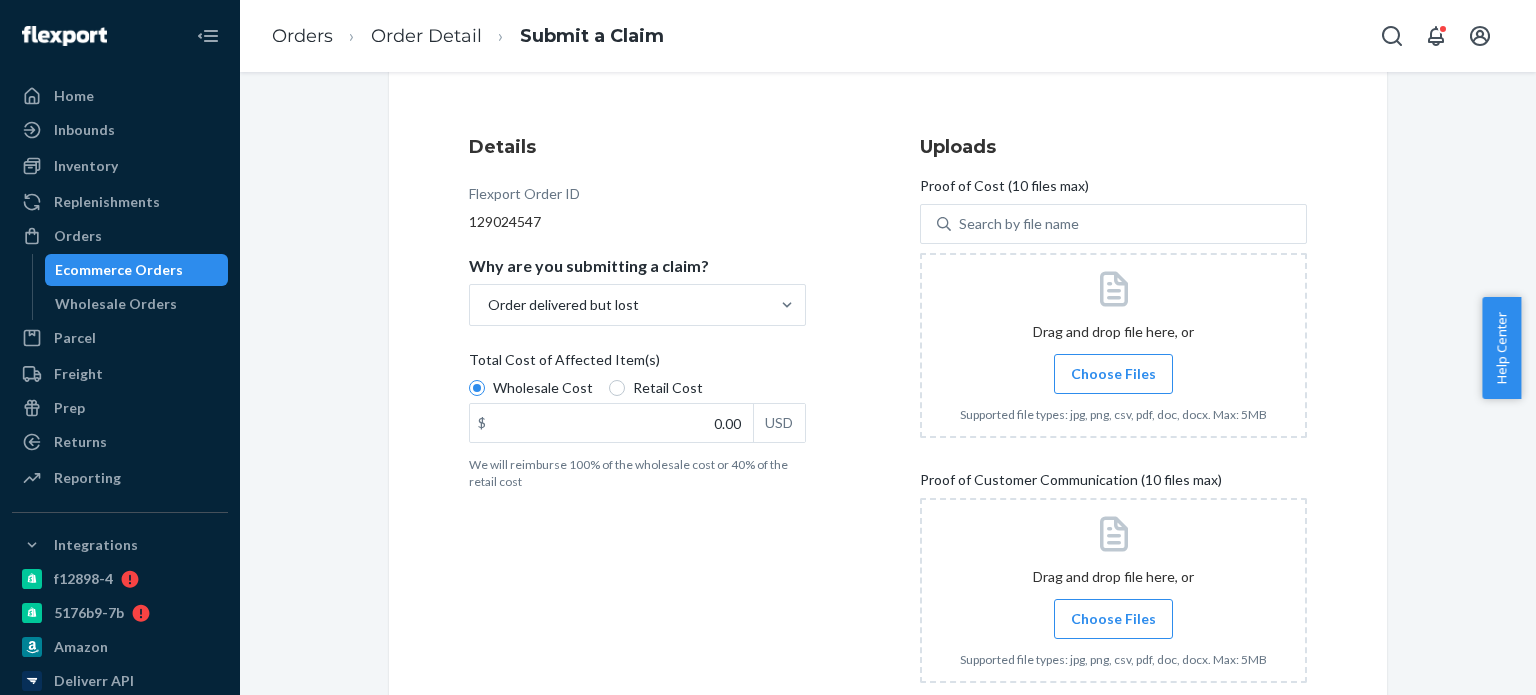 click on "Details Flexport Order ID 129024547 Why are you submitting a claim? Order delivered but lost Total Cost of Affected Item(s) Wholesale Cost Retail Cost $ 0.00 USD We will reimburse 100% of the wholesale cost or 40% of the retail cost" at bounding box center (662, 416) 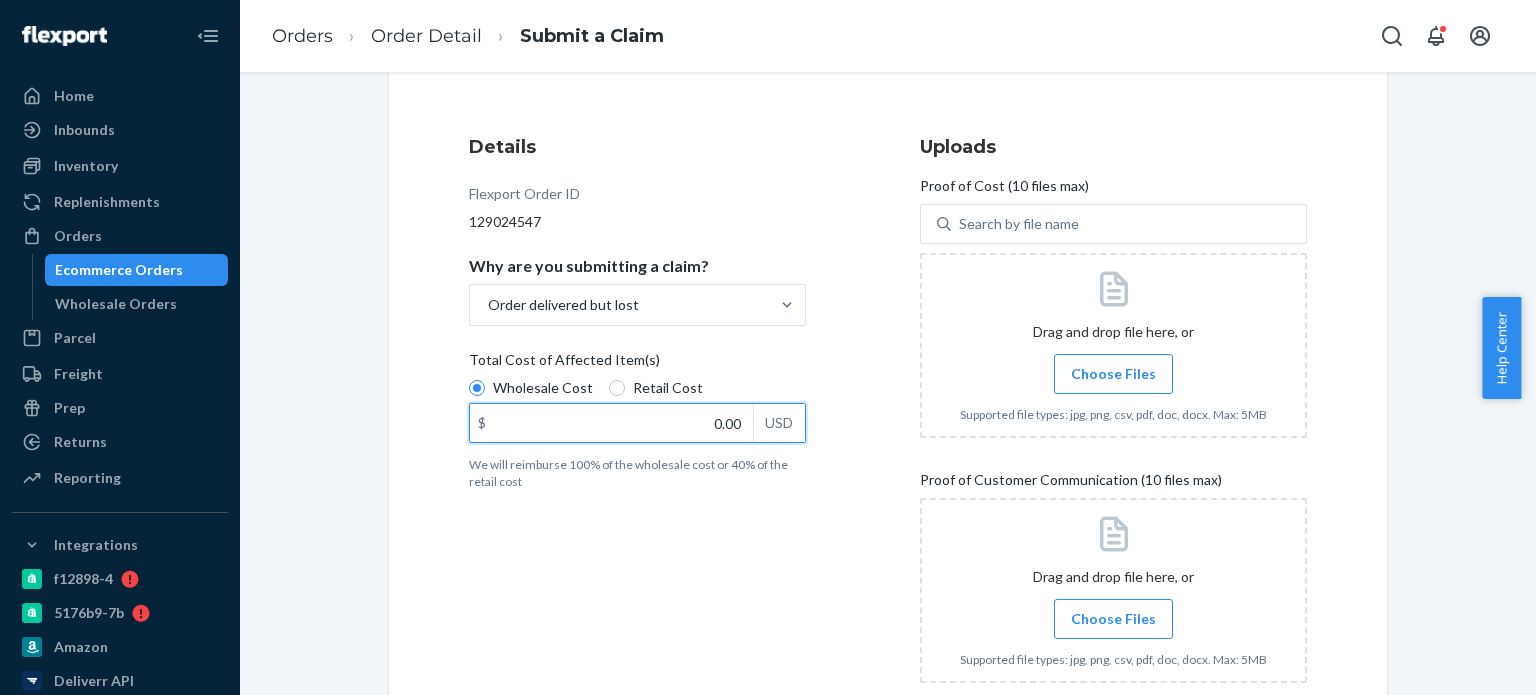 drag, startPoint x: 704, startPoint y: 419, endPoint x: 779, endPoint y: 424, distance: 75.16648 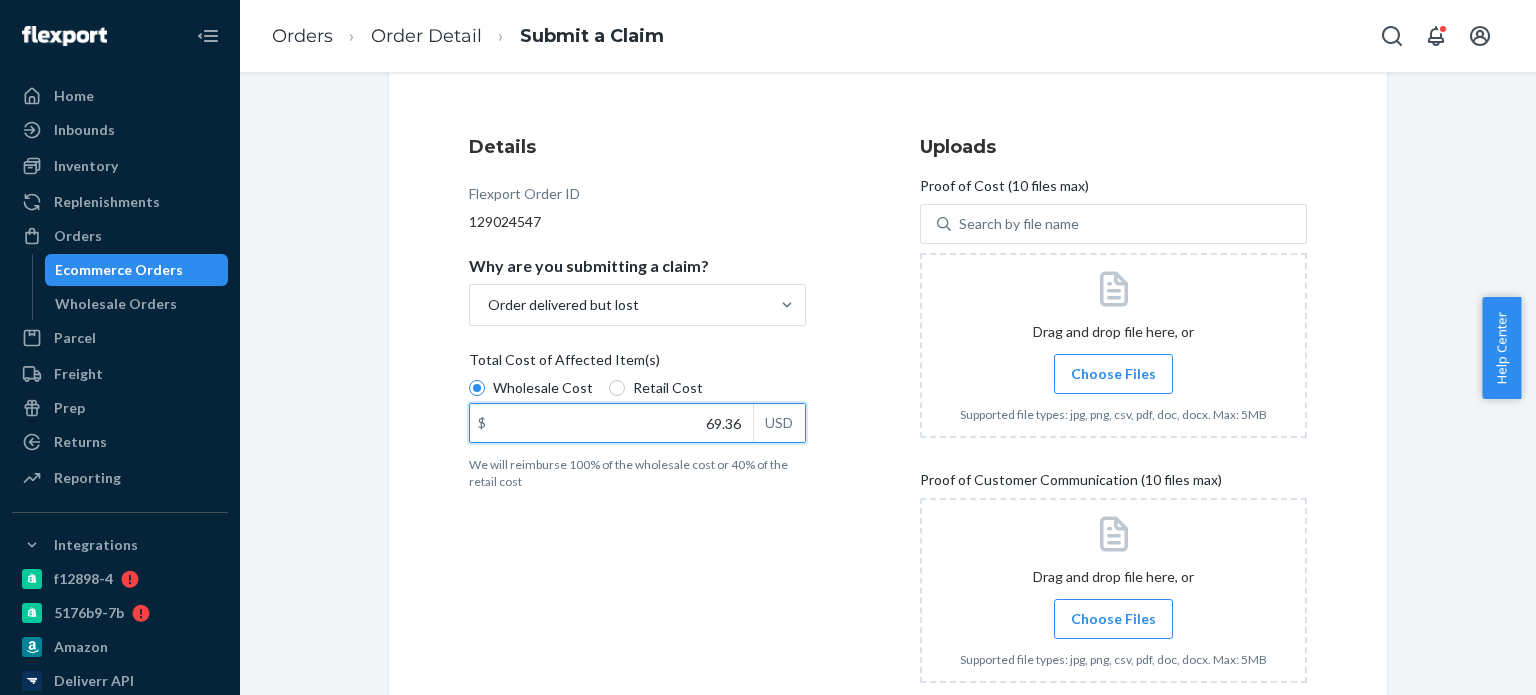 type on "69.36" 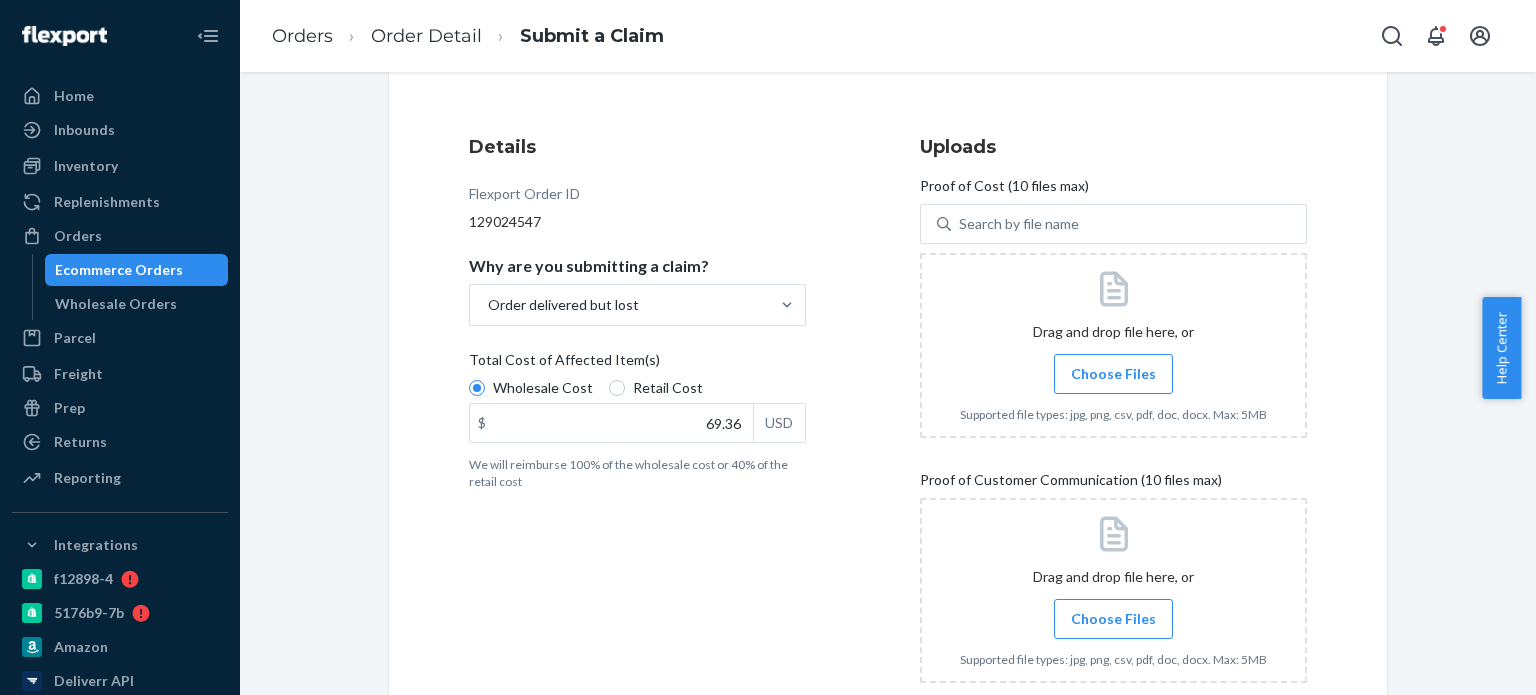 click on "Choose Files" at bounding box center [1113, 374] 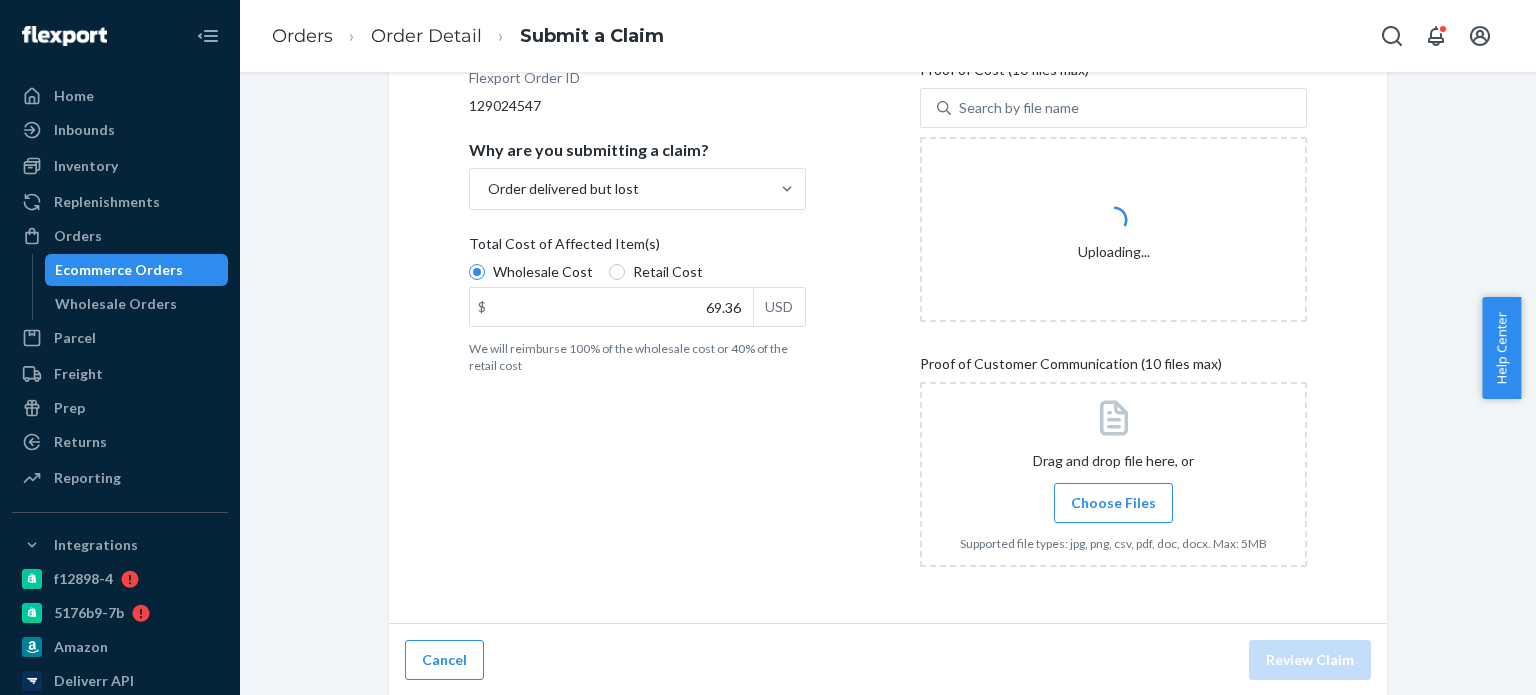 scroll, scrollTop: 317, scrollLeft: 0, axis: vertical 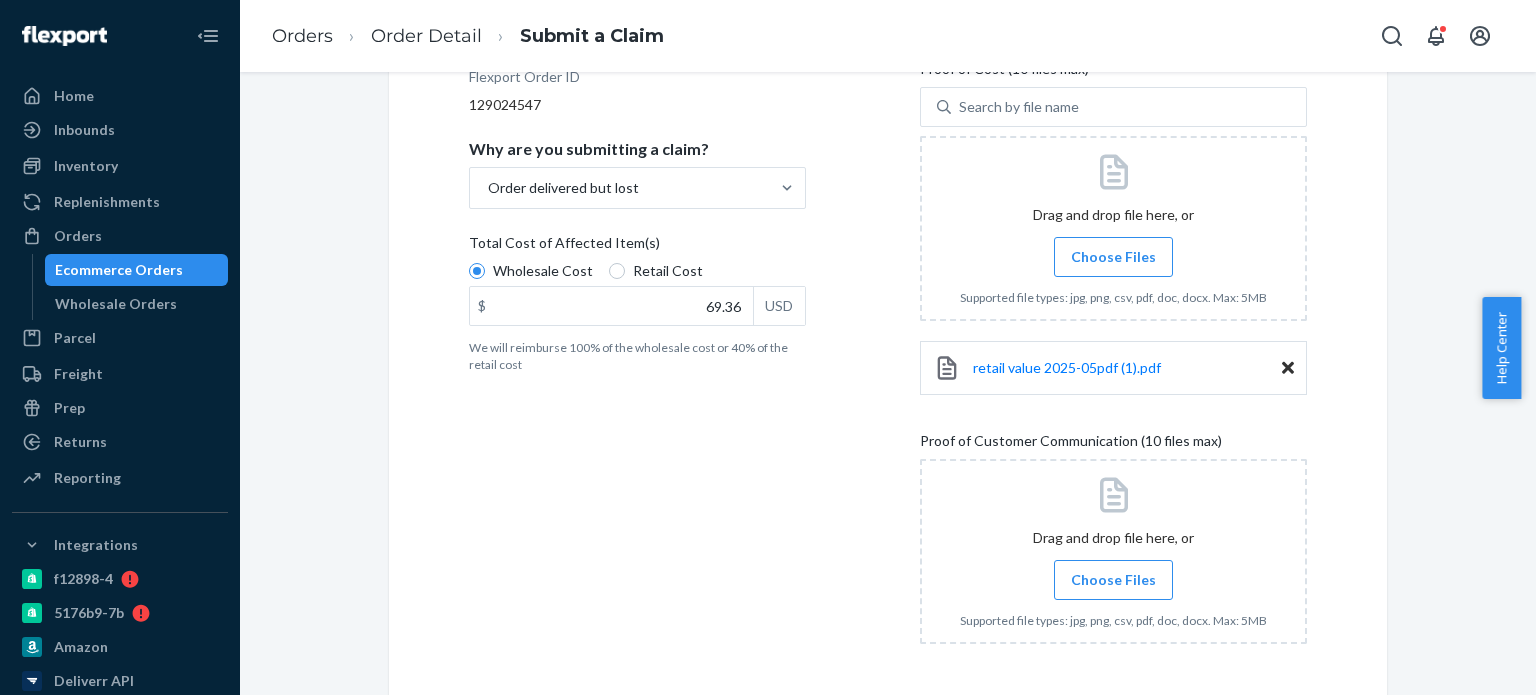 click on "Choose Files" at bounding box center (1113, 580) 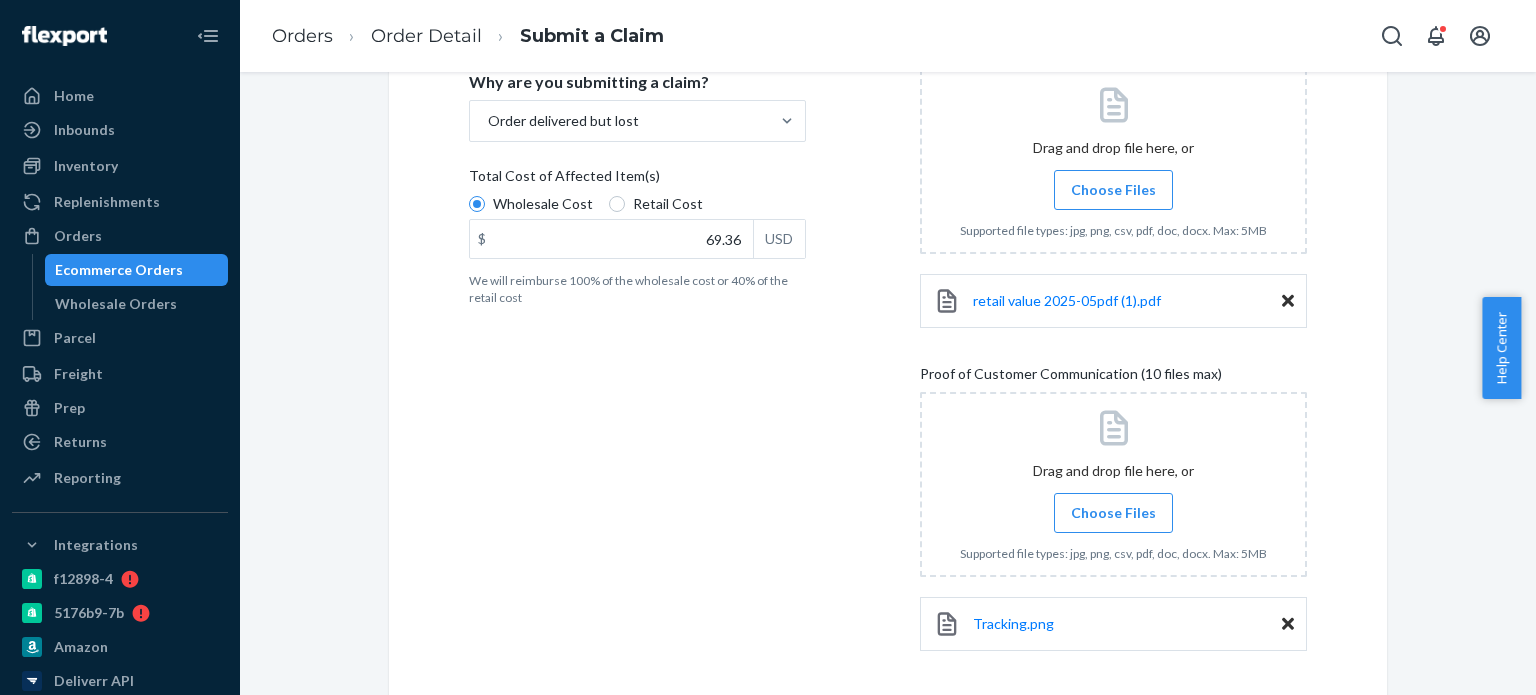 scroll, scrollTop: 472, scrollLeft: 0, axis: vertical 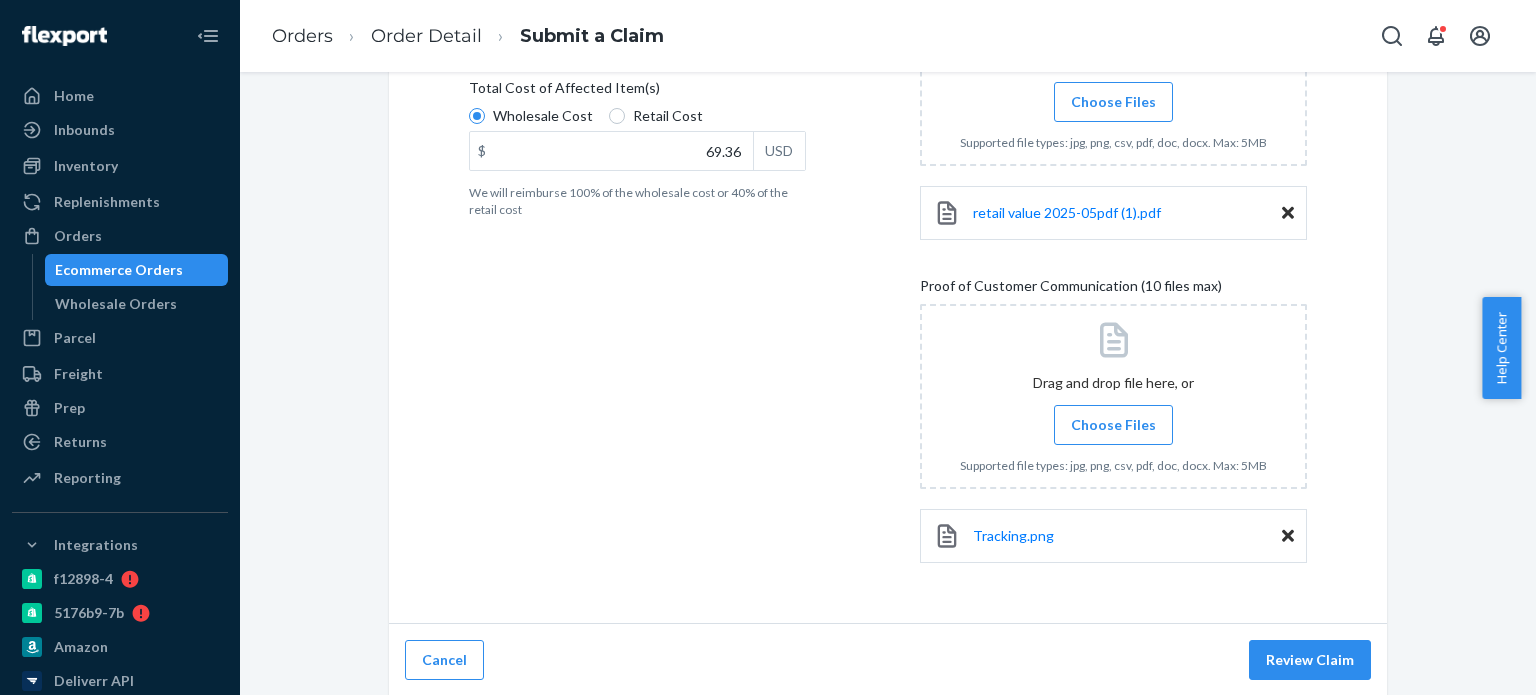 click on "Choose Files" at bounding box center (1113, 425) 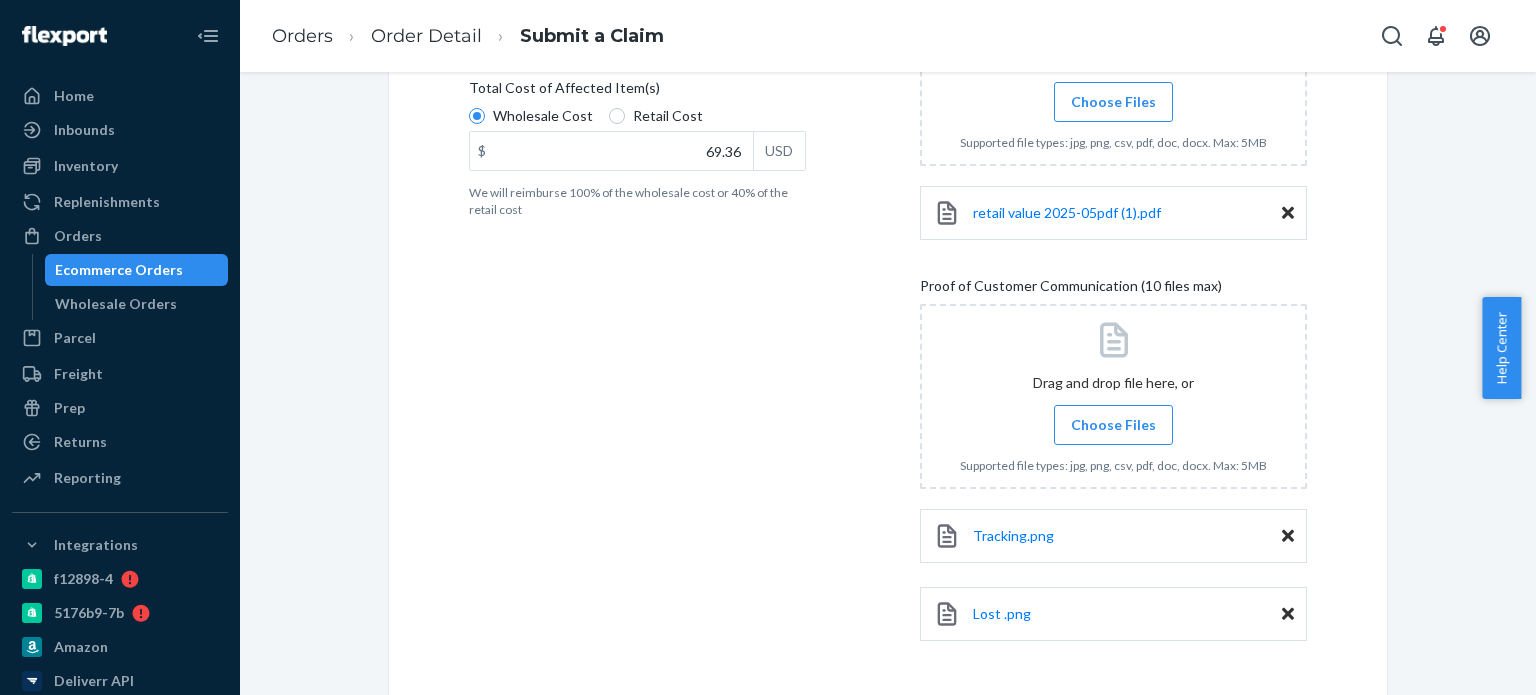 scroll, scrollTop: 550, scrollLeft: 0, axis: vertical 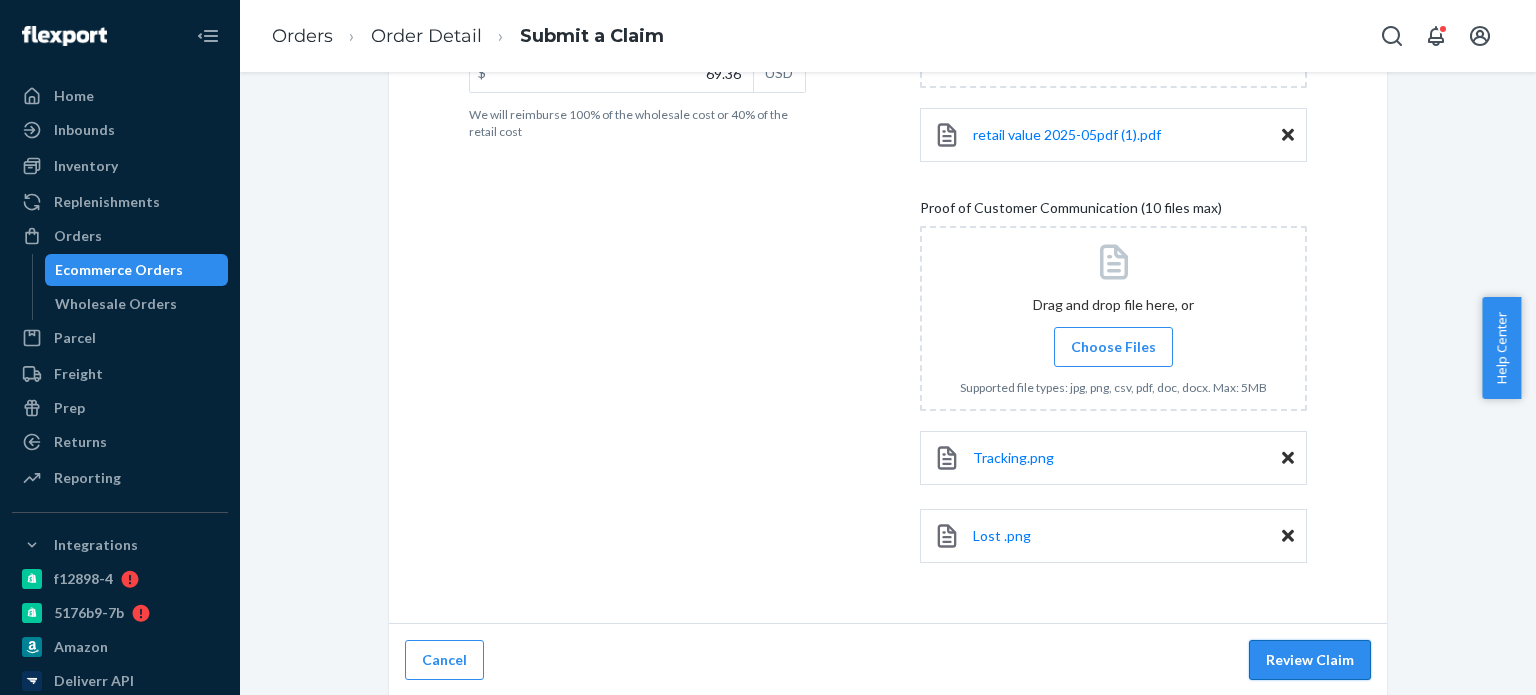 click on "Review Claim" at bounding box center (1310, 660) 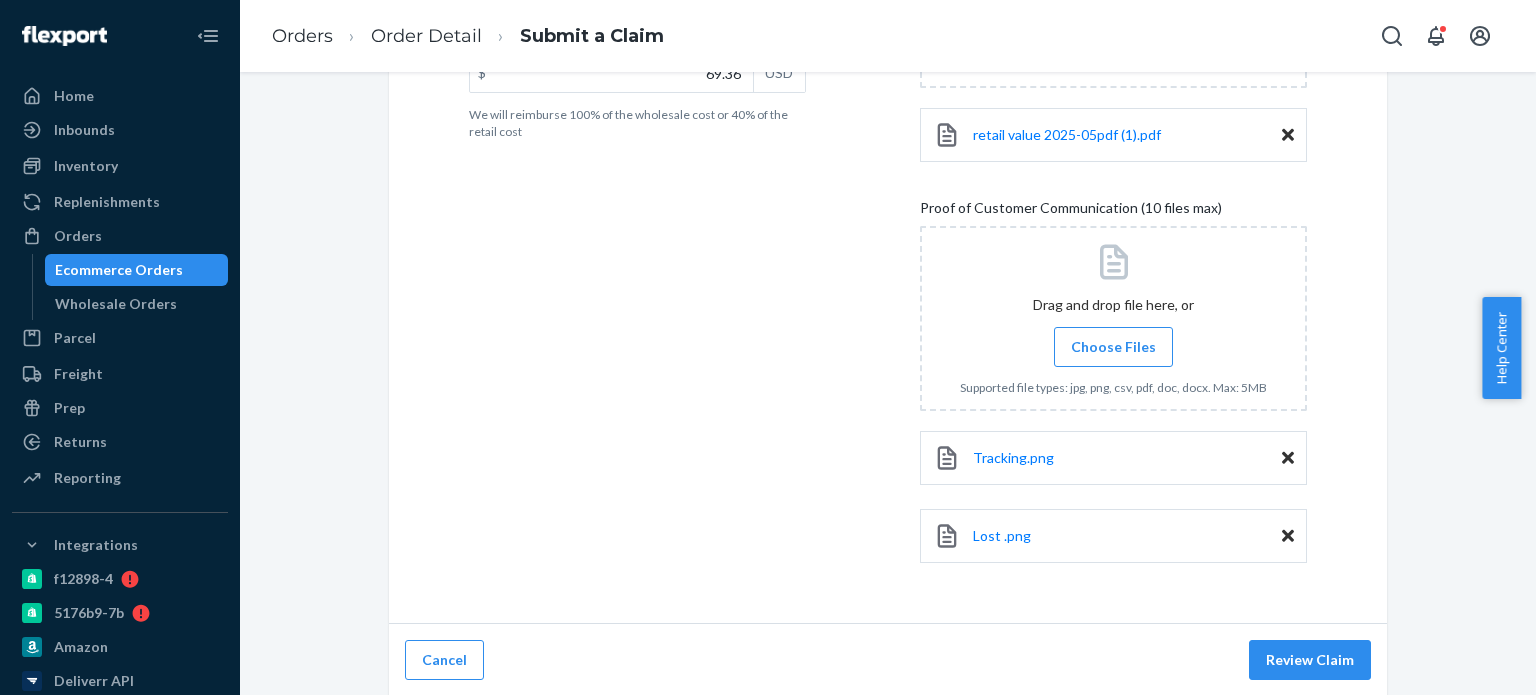 scroll, scrollTop: 132, scrollLeft: 0, axis: vertical 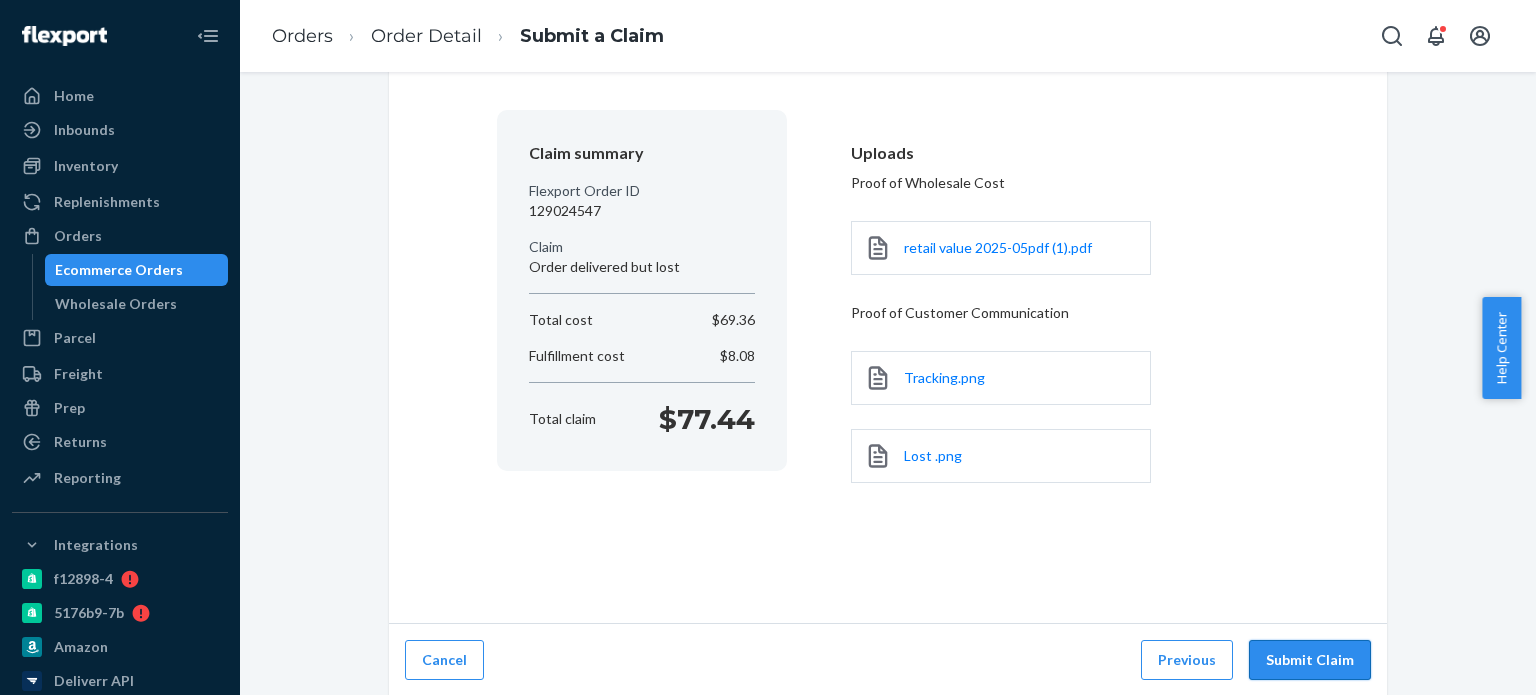 click on "Submit Claim" at bounding box center (1310, 660) 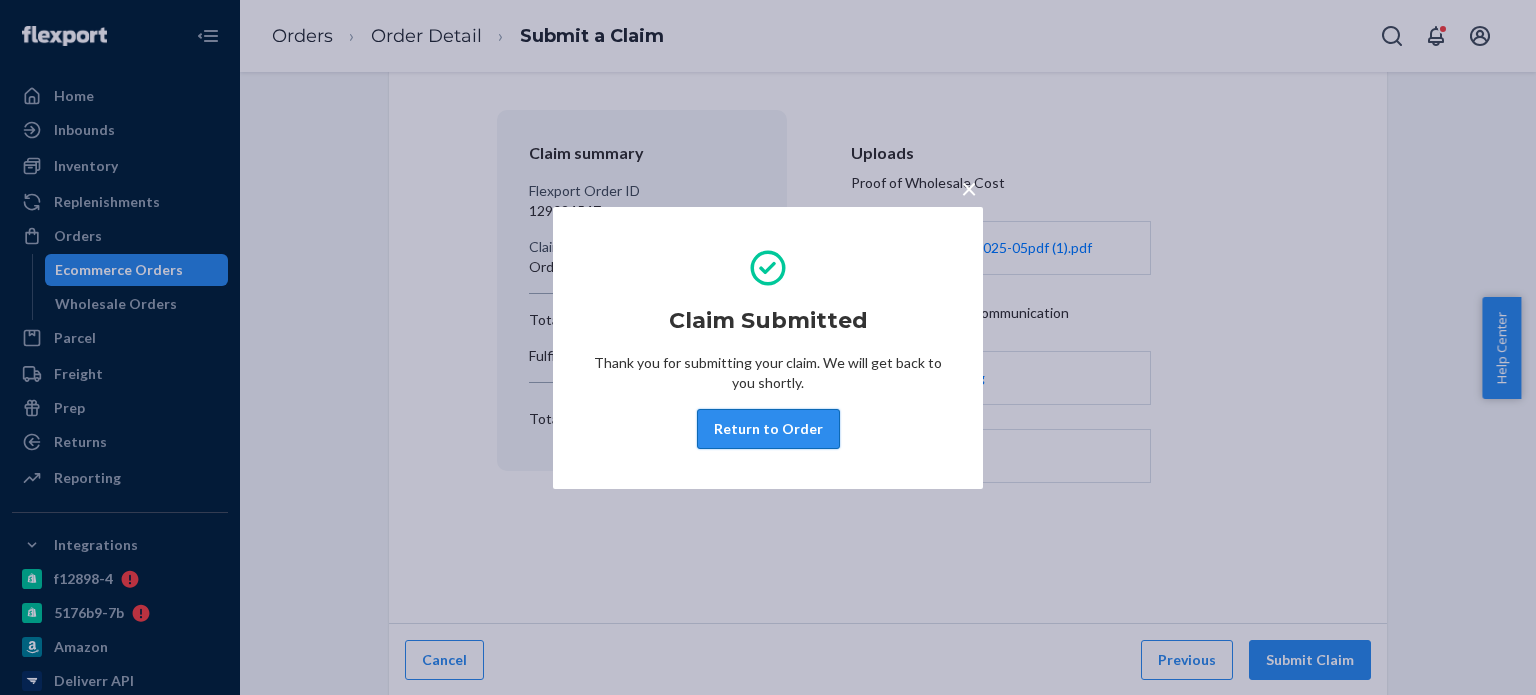 click on "Return to Order" at bounding box center (768, 429) 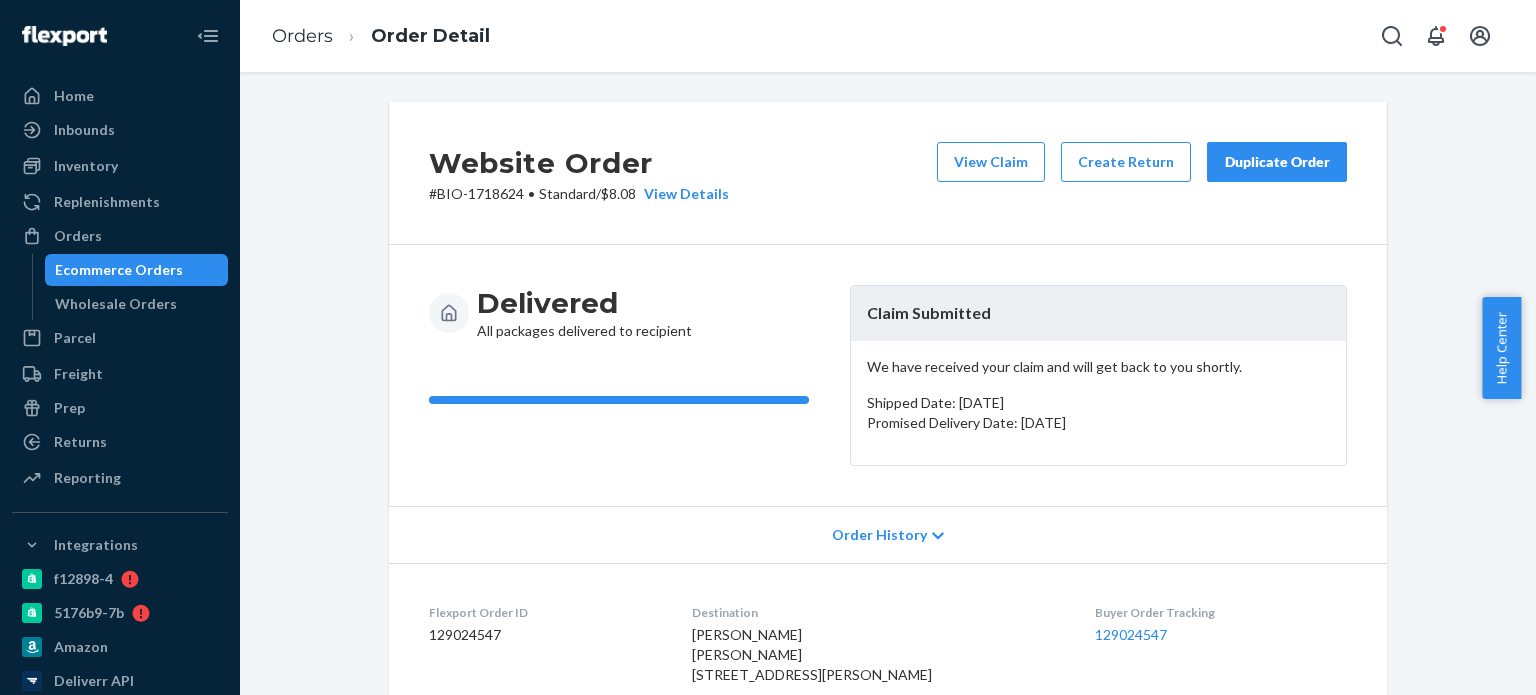 scroll, scrollTop: 200, scrollLeft: 0, axis: vertical 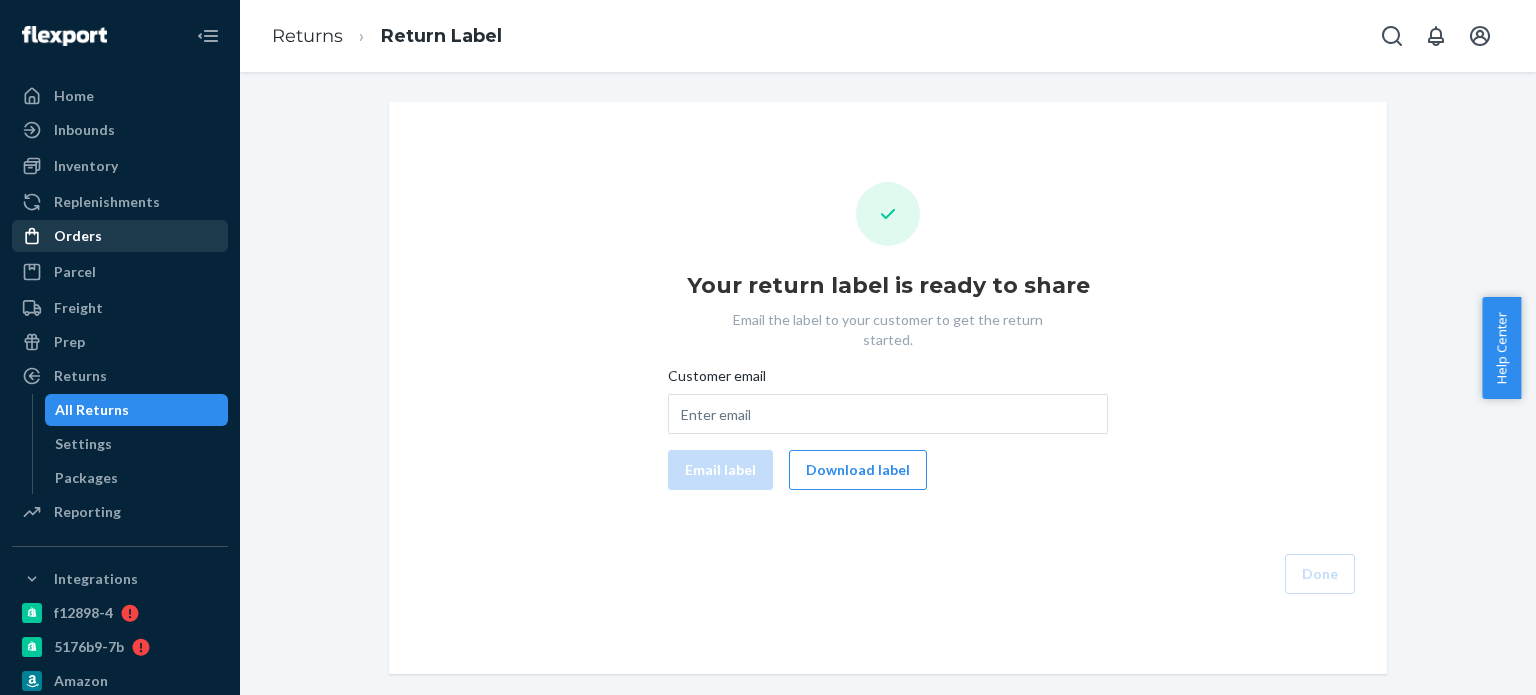 click on "Orders" at bounding box center (120, 236) 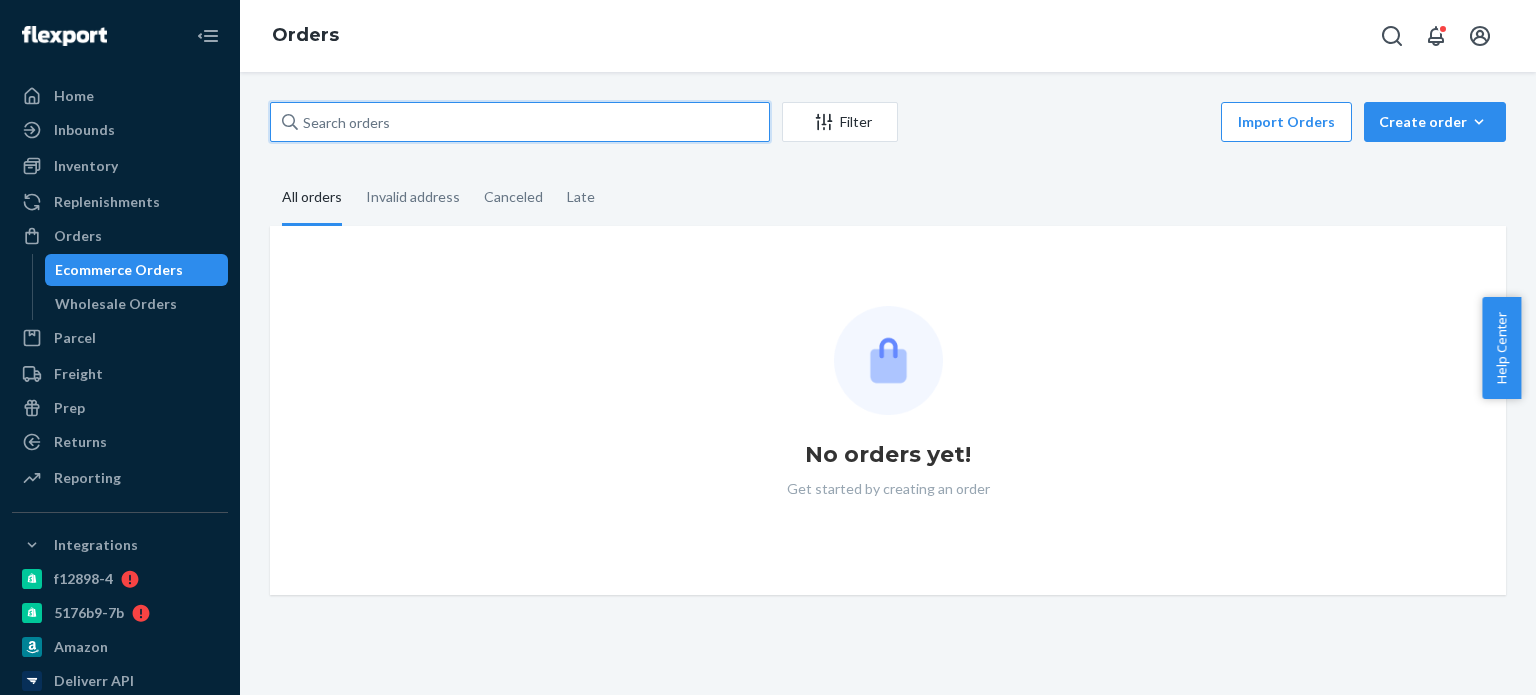 click at bounding box center (520, 122) 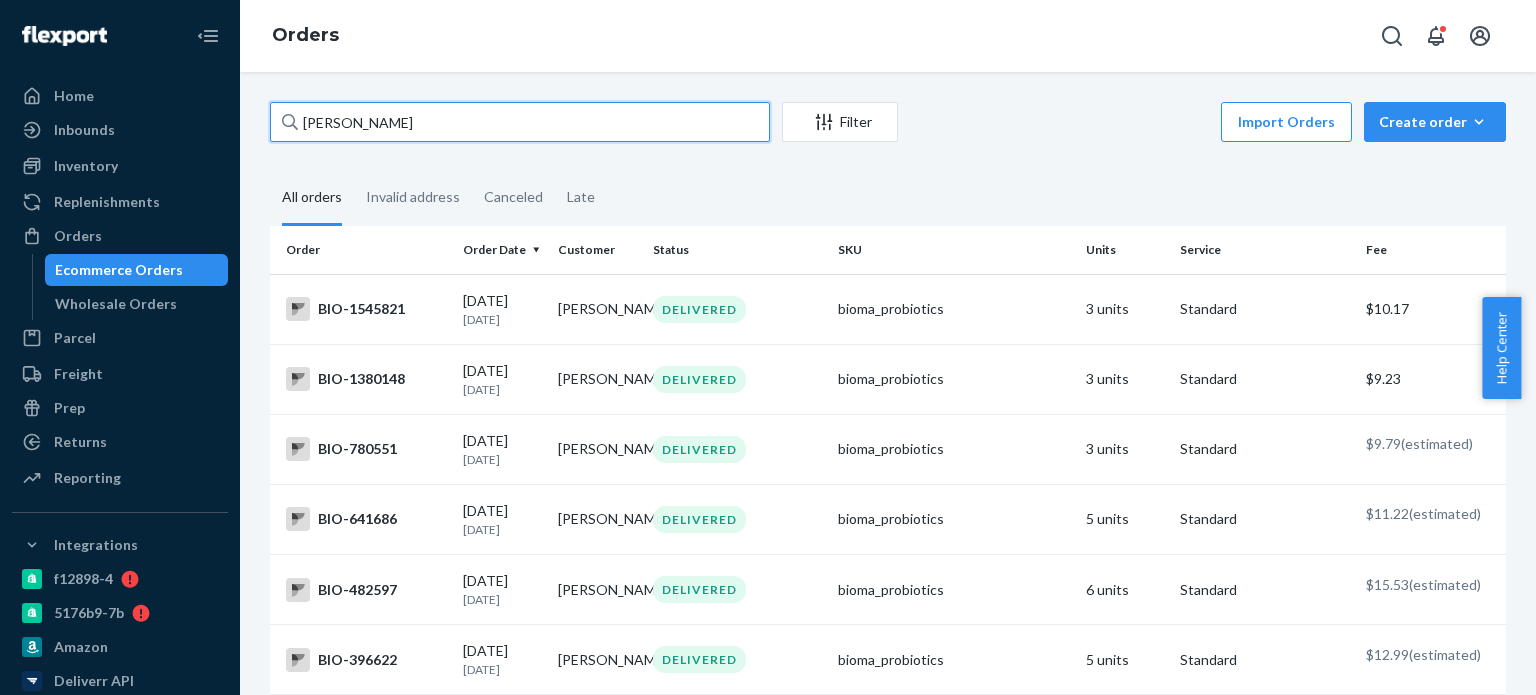 type on "[PERSON_NAME]" 